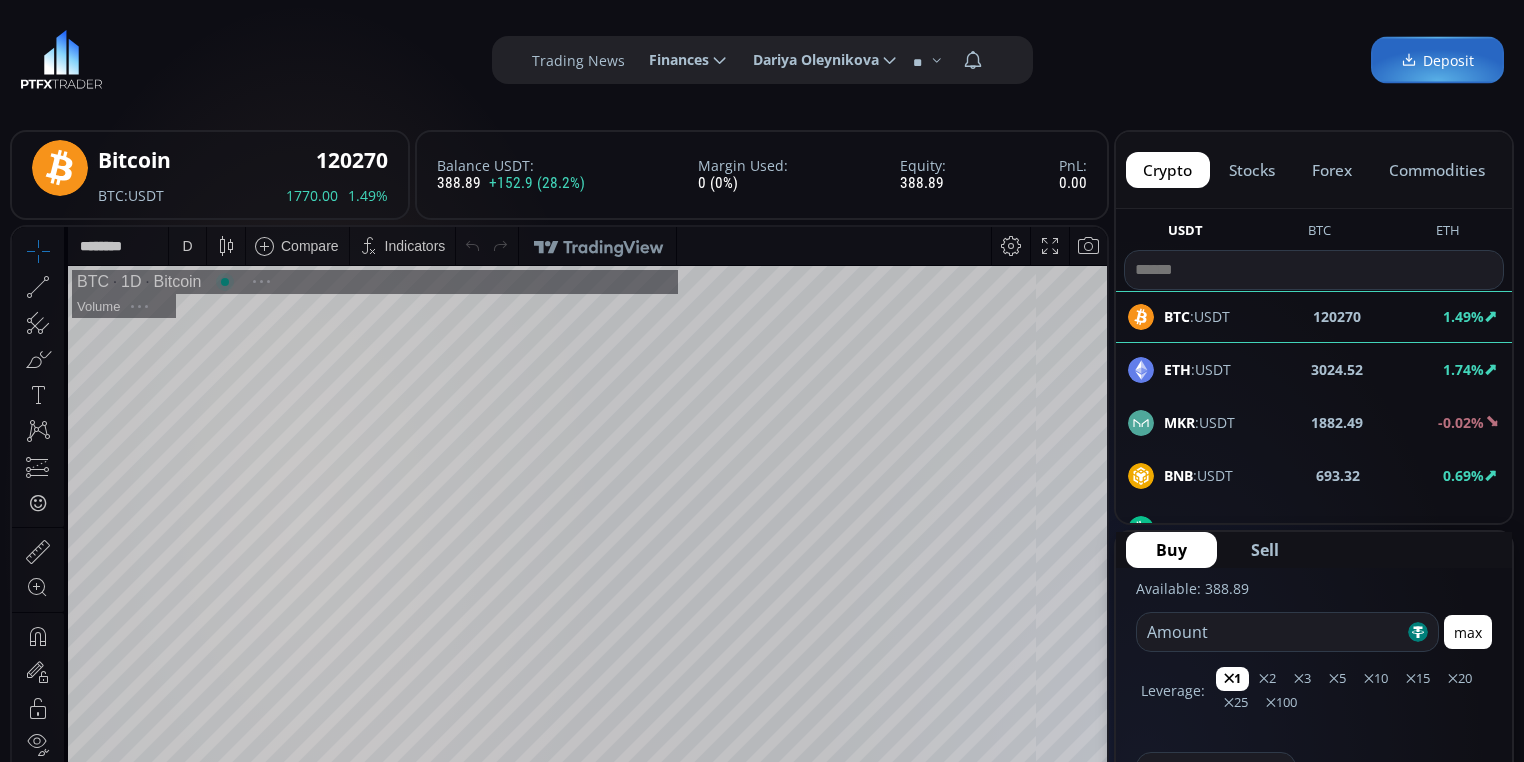 scroll, scrollTop: 80, scrollLeft: 0, axis: vertical 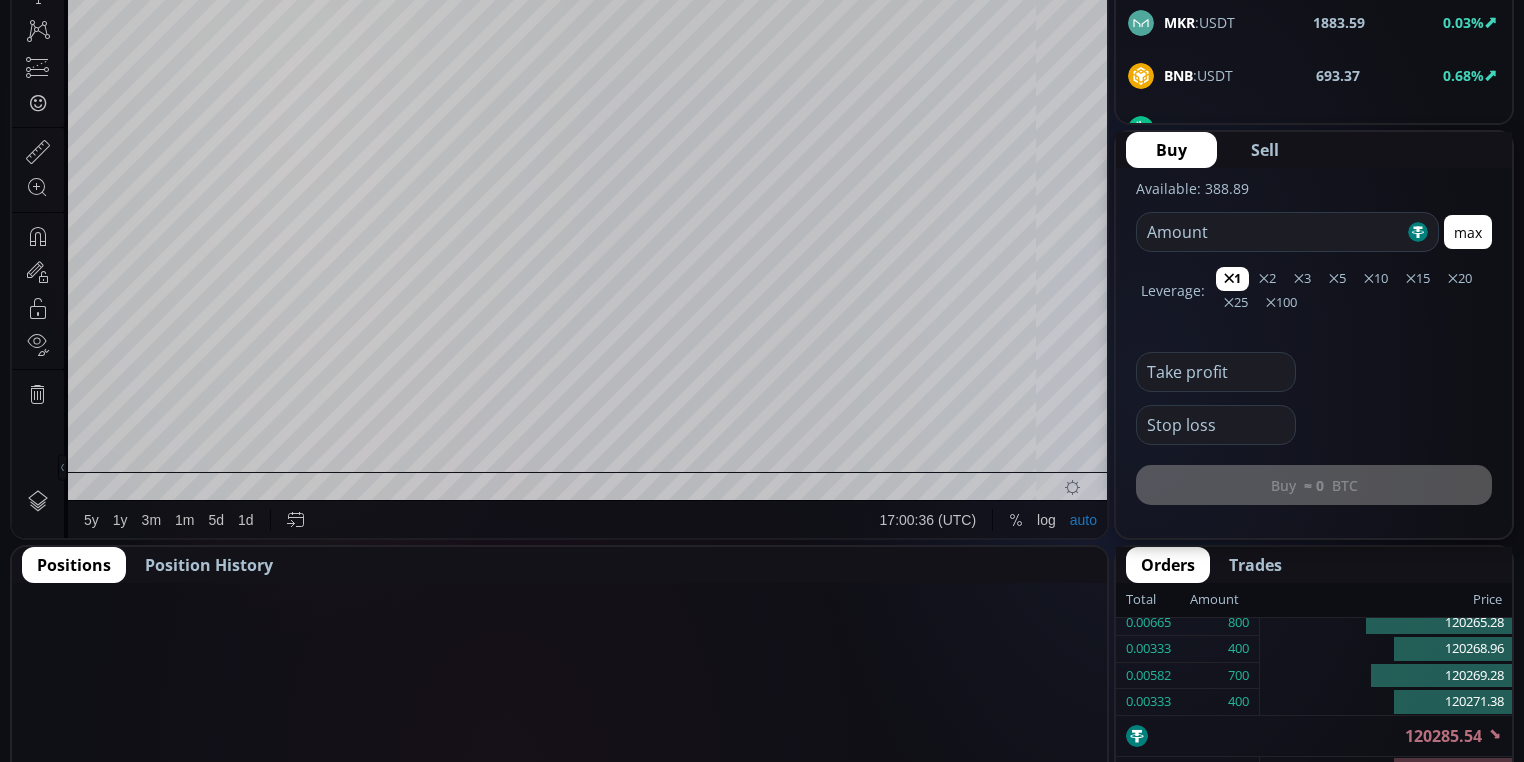 click on "Position History" 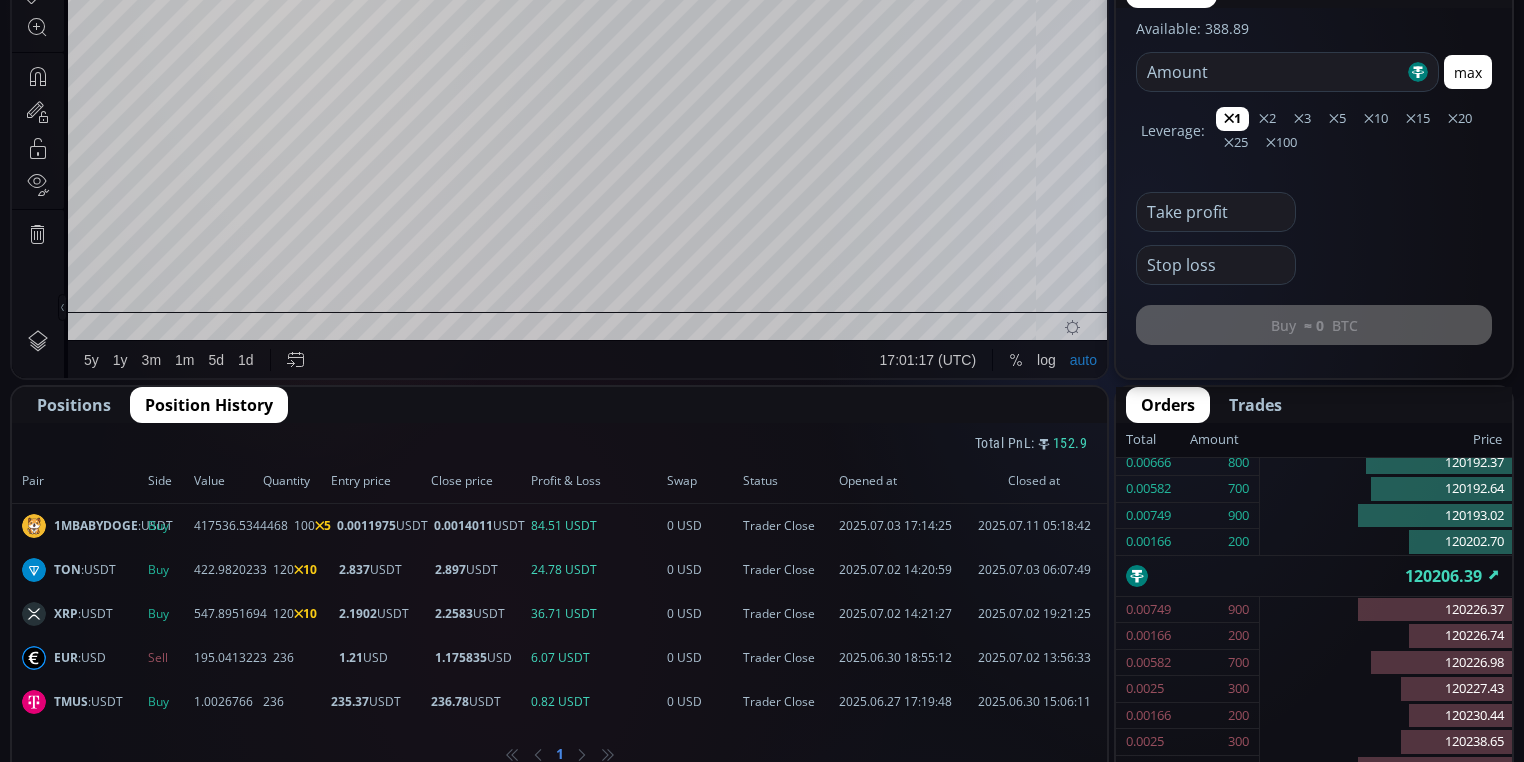 scroll, scrollTop: 640, scrollLeft: 0, axis: vertical 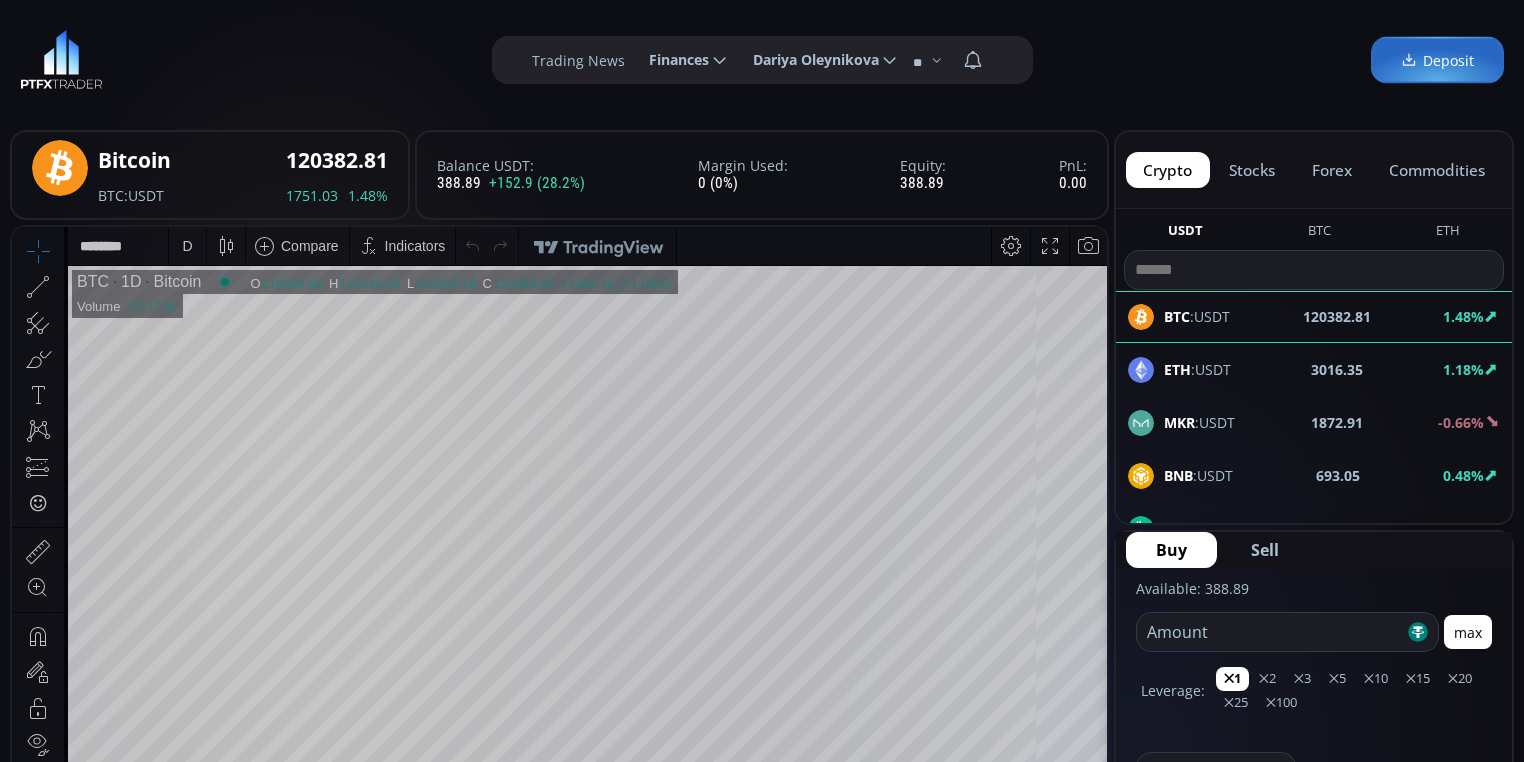 click on "Deposit" at bounding box center [1437, 60] 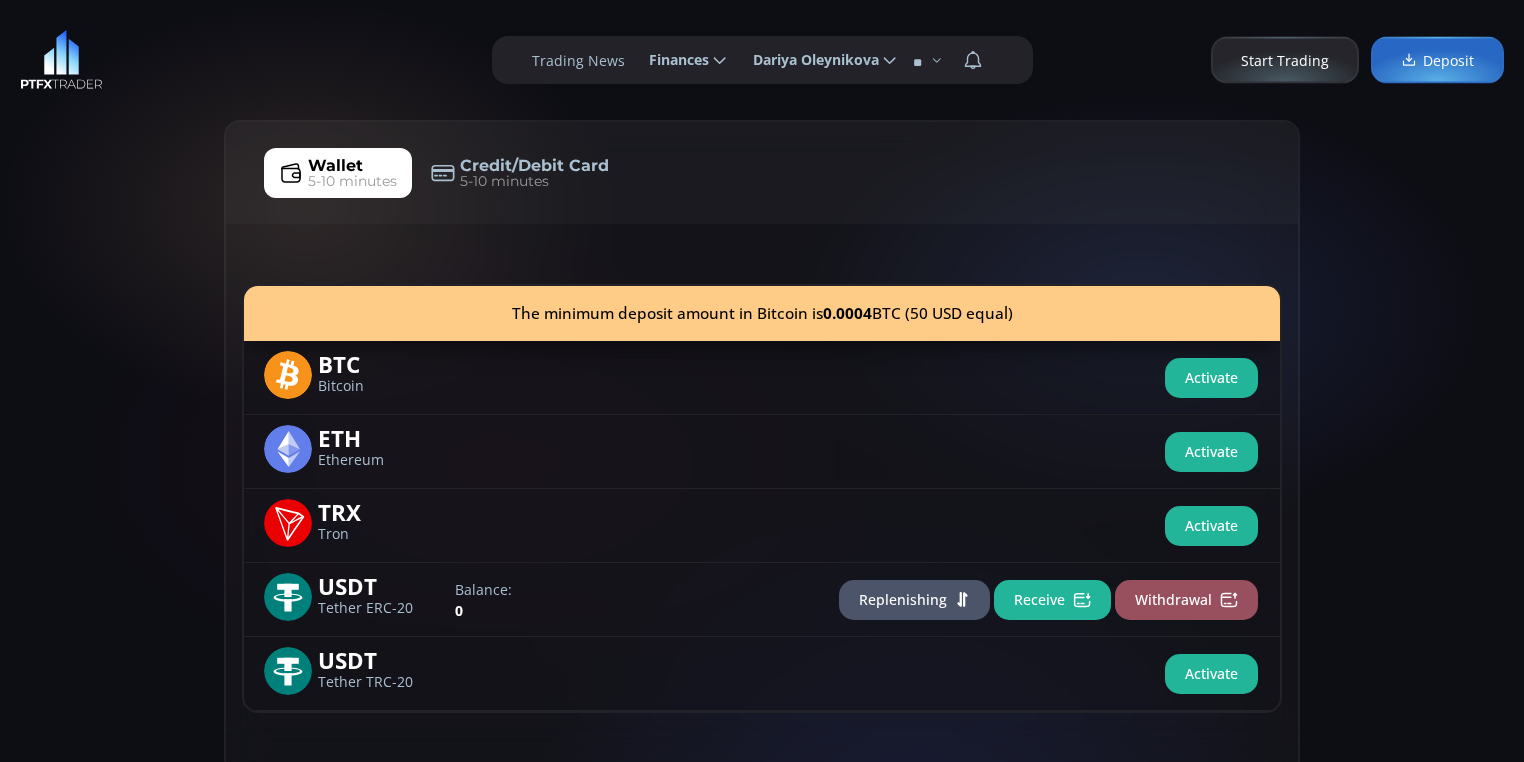 click on "Wallet 5-10 minutes Credit/Debit Card 5-10 minutes" at bounding box center (762, 173) 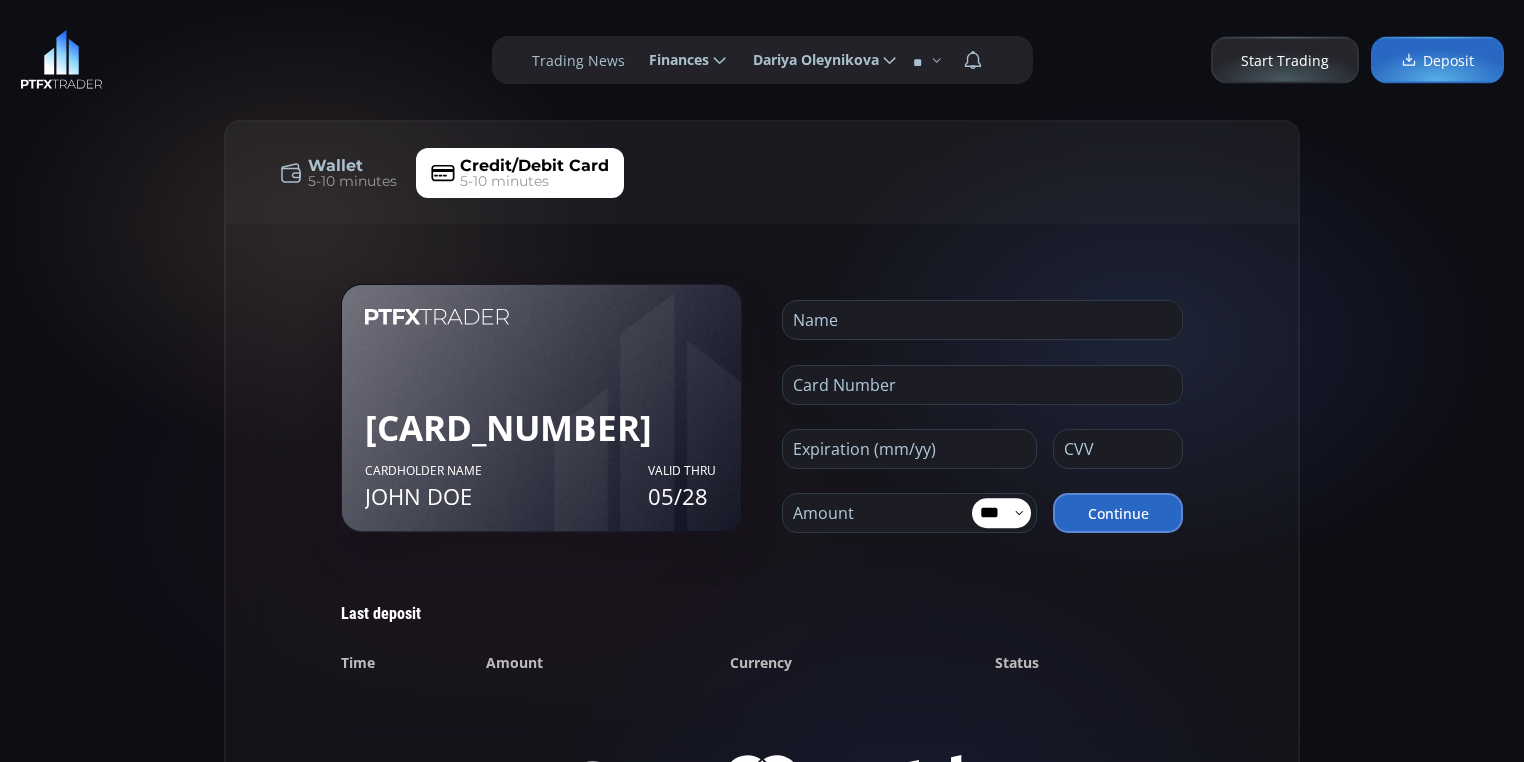 click on "5-10 minutes" at bounding box center (352, 181) 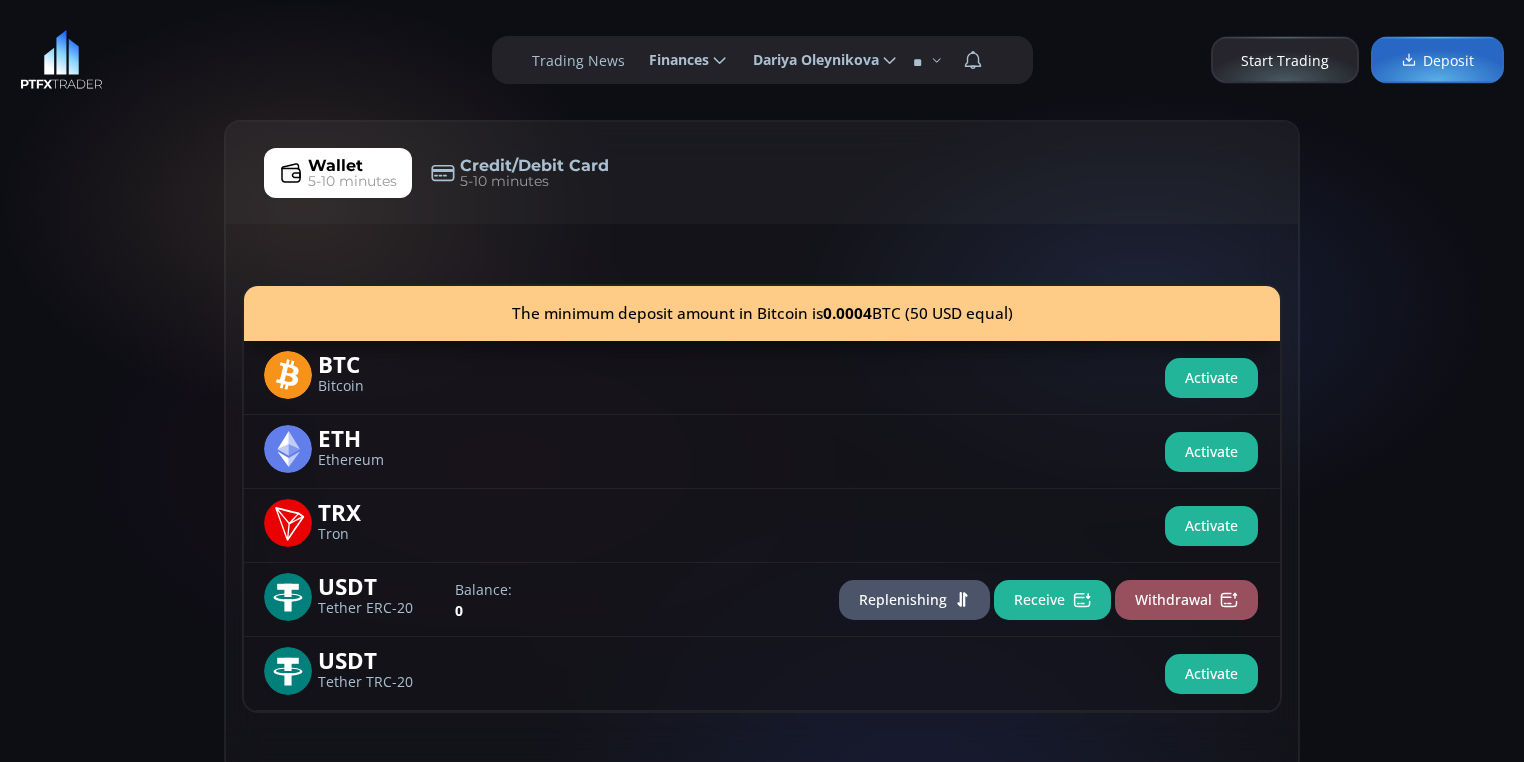 click on "Credit/Debit Card" at bounding box center (534, 166) 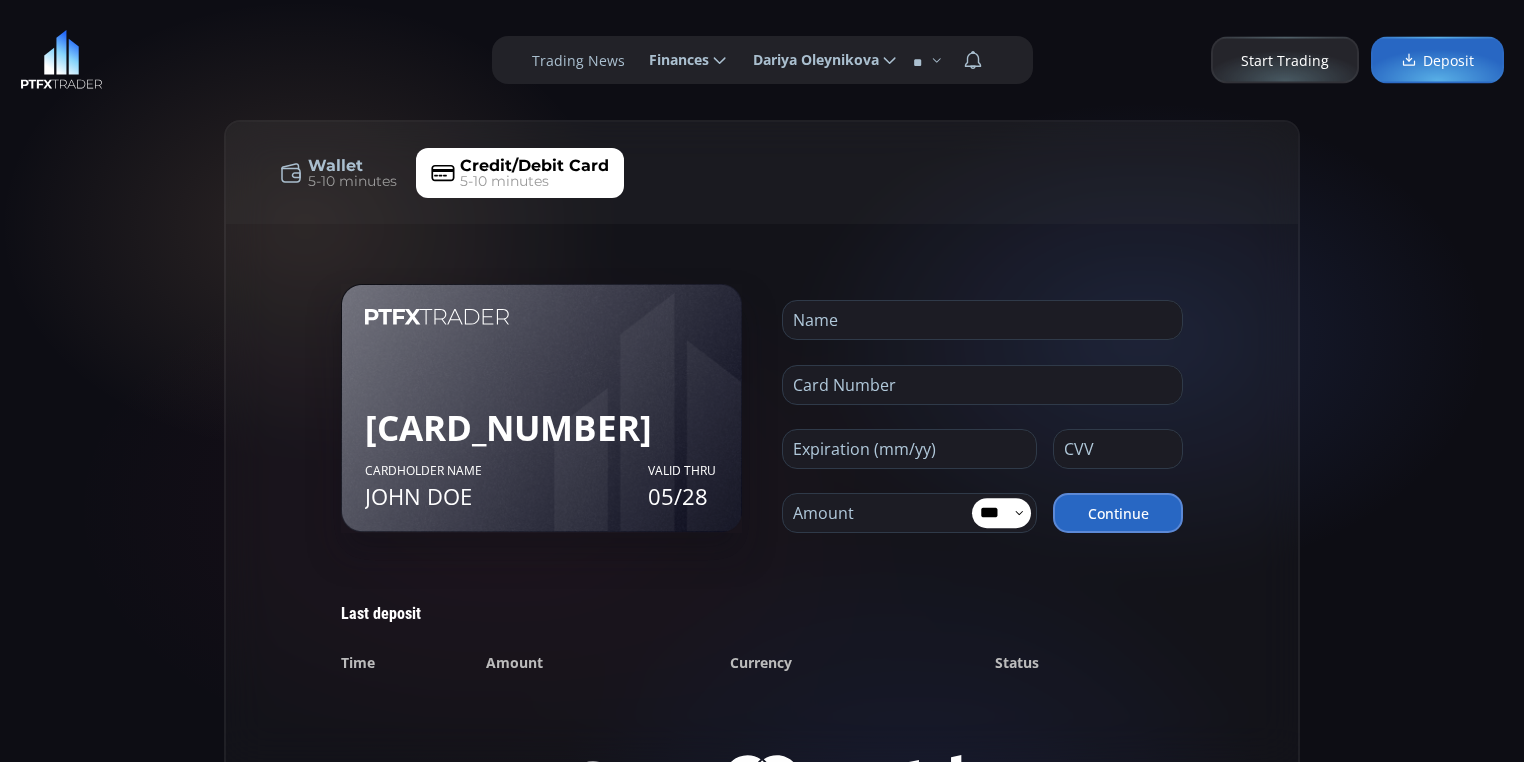 click at bounding box center [61, 60] 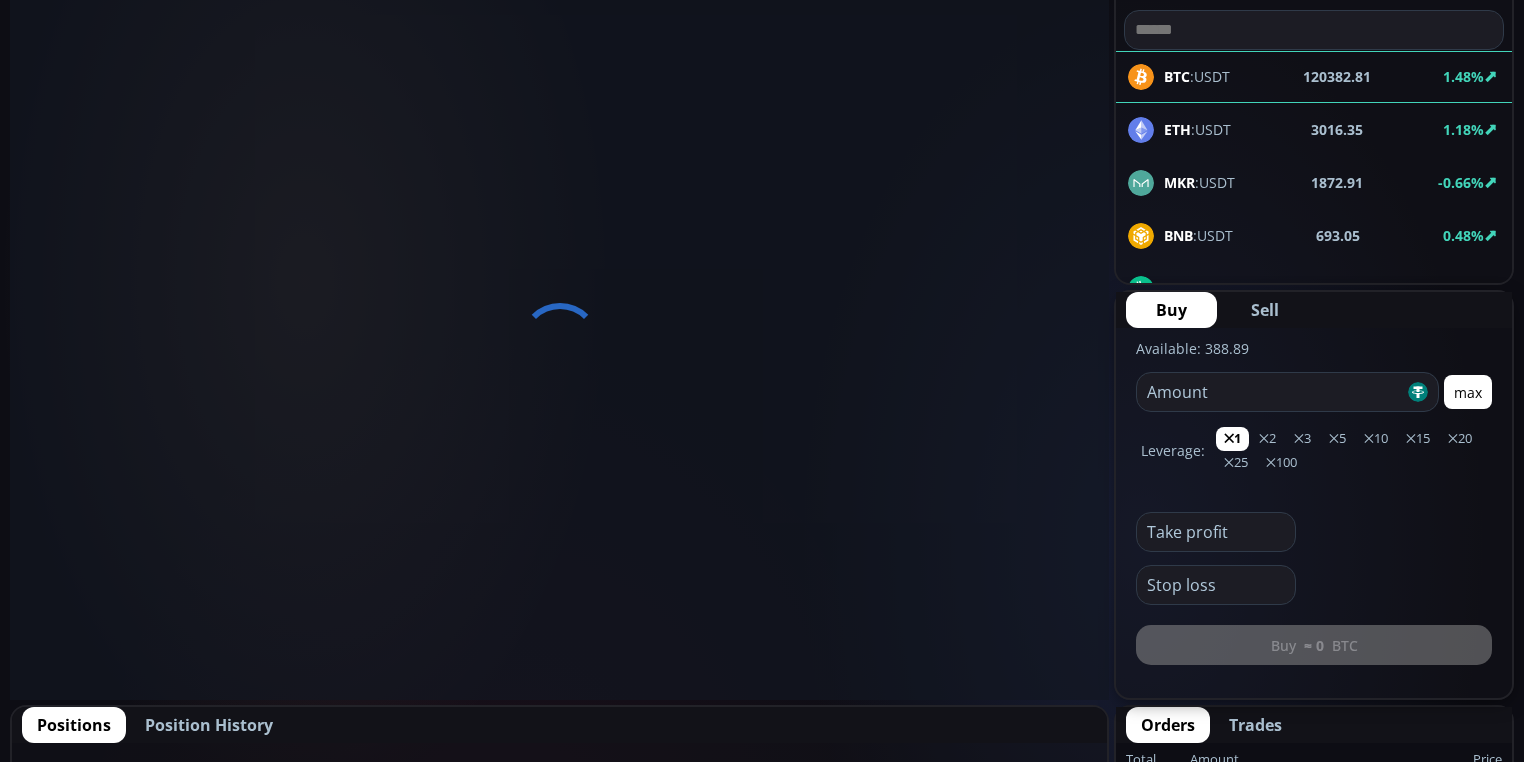 scroll, scrollTop: 320, scrollLeft: 0, axis: vertical 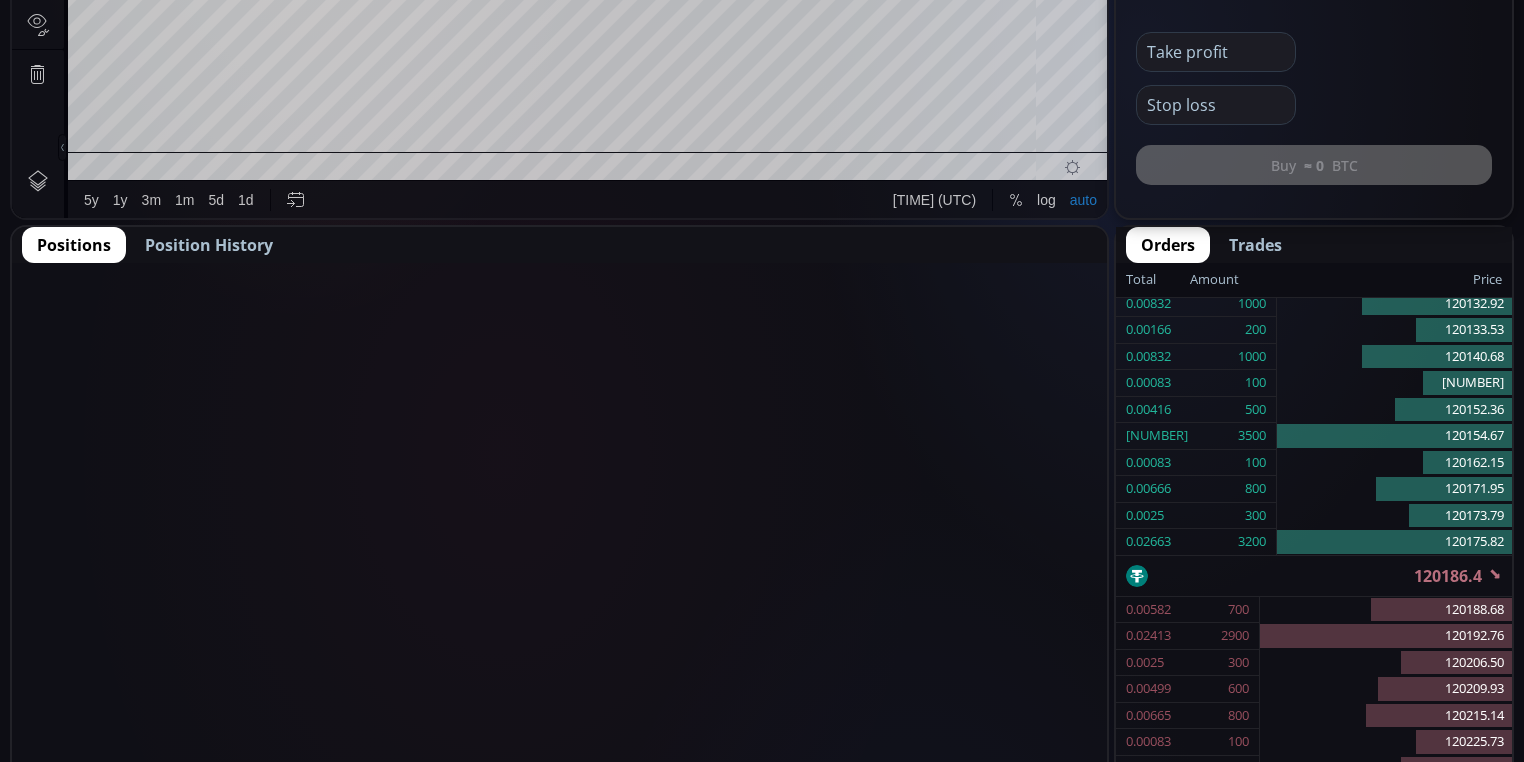 click on "Position History" at bounding box center [209, 245] 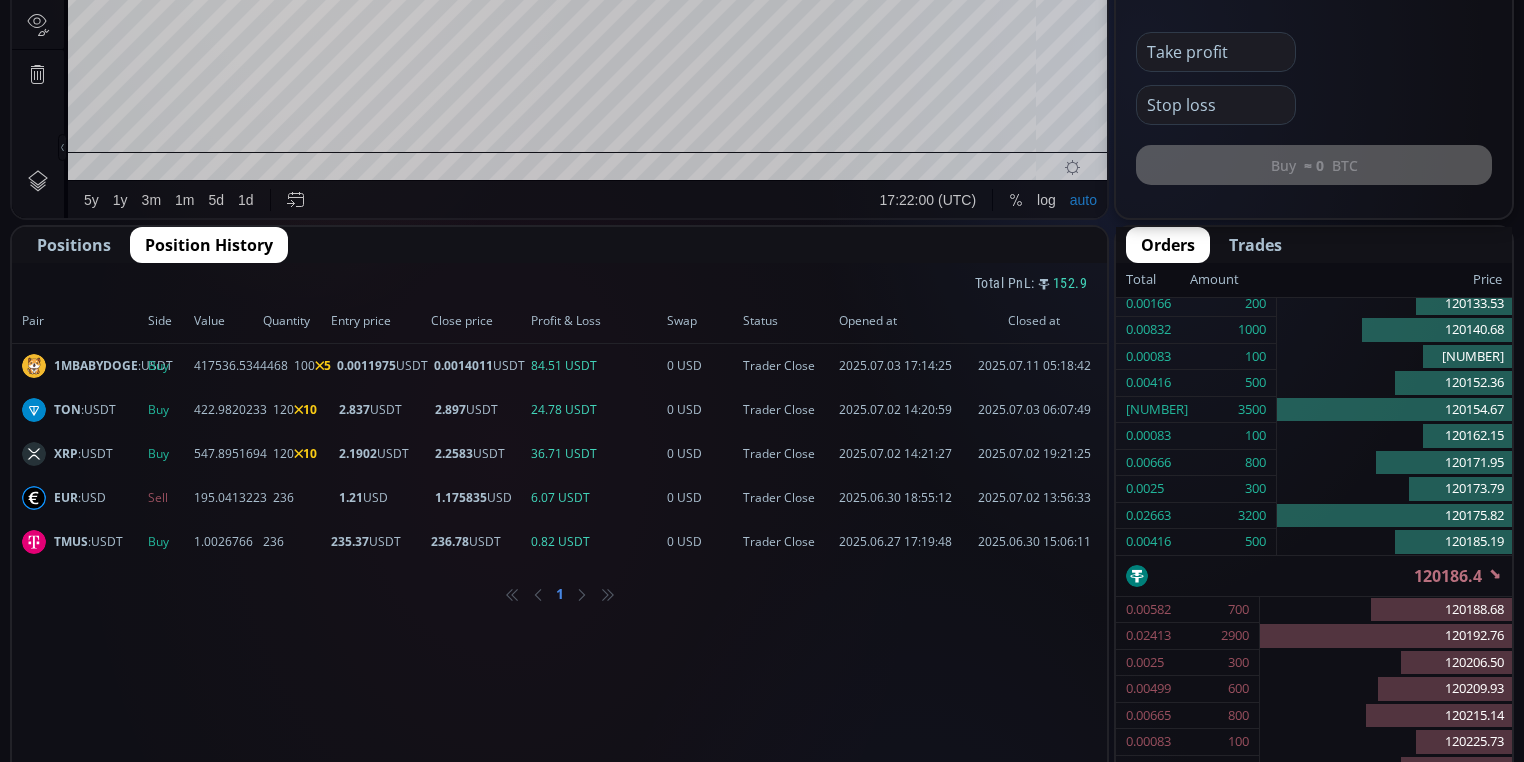 click on "Positions" at bounding box center [74, 245] 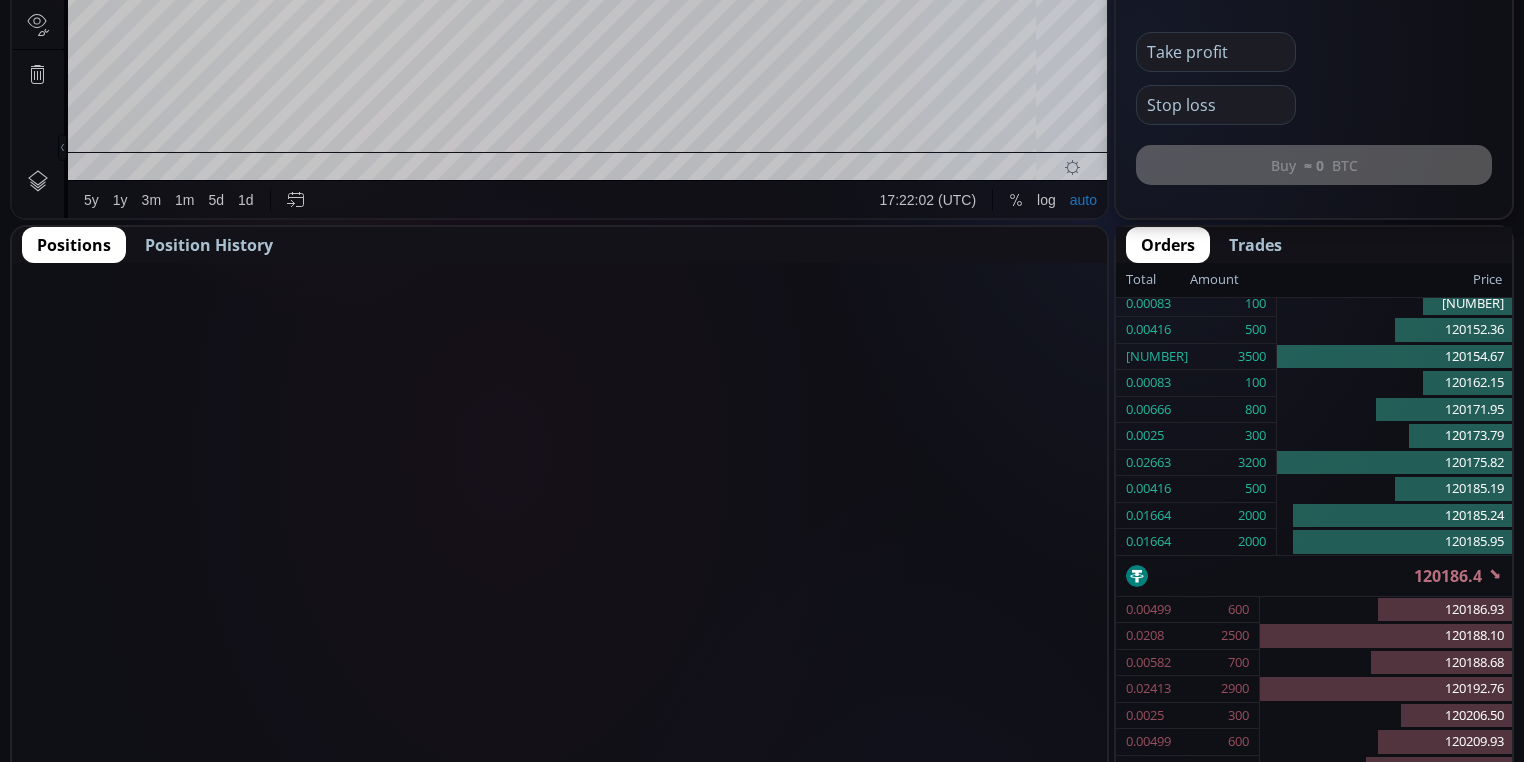 click on "Position History" 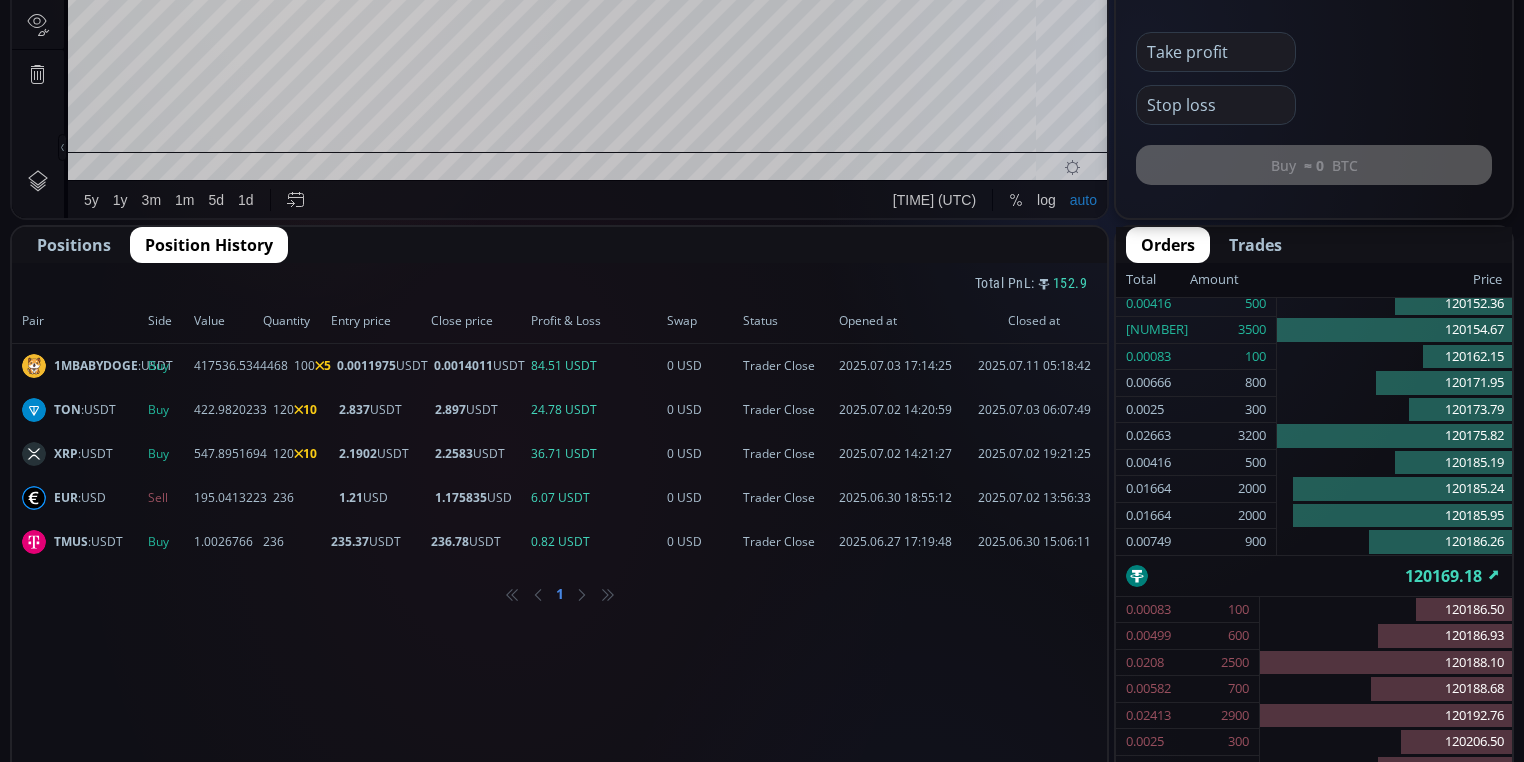 click on "Positions" 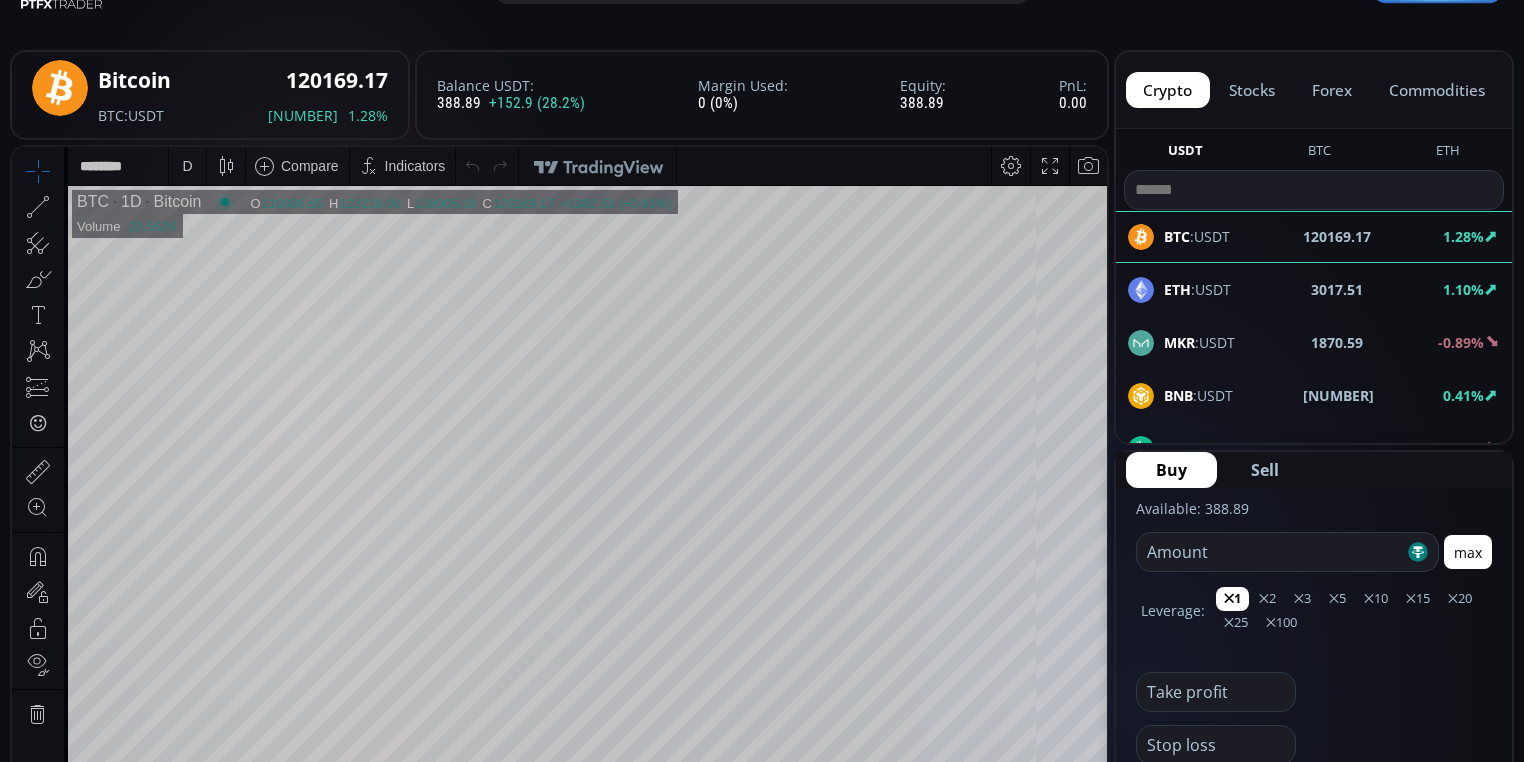 scroll, scrollTop: 0, scrollLeft: 0, axis: both 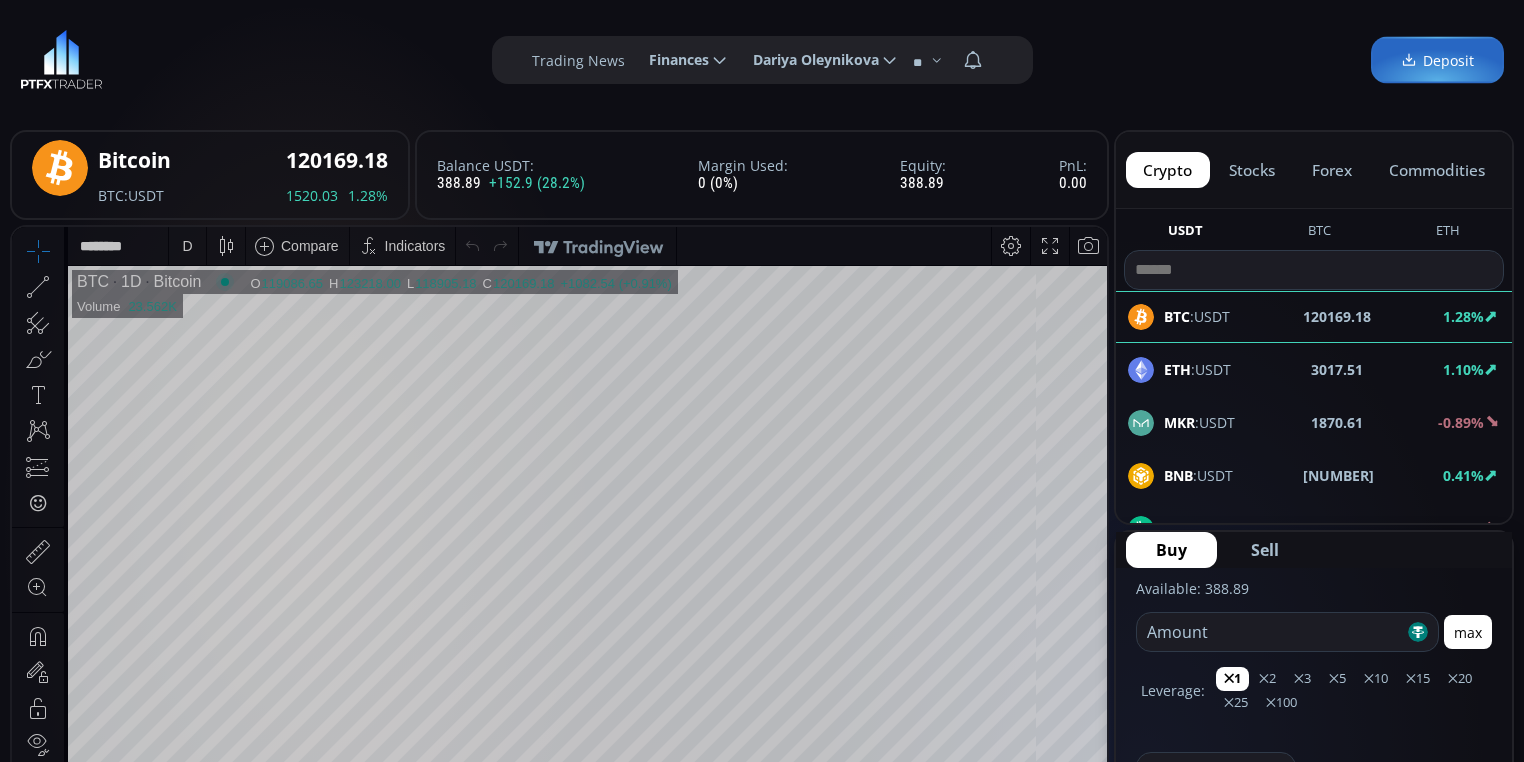 click on "Dariya Oleynikova" 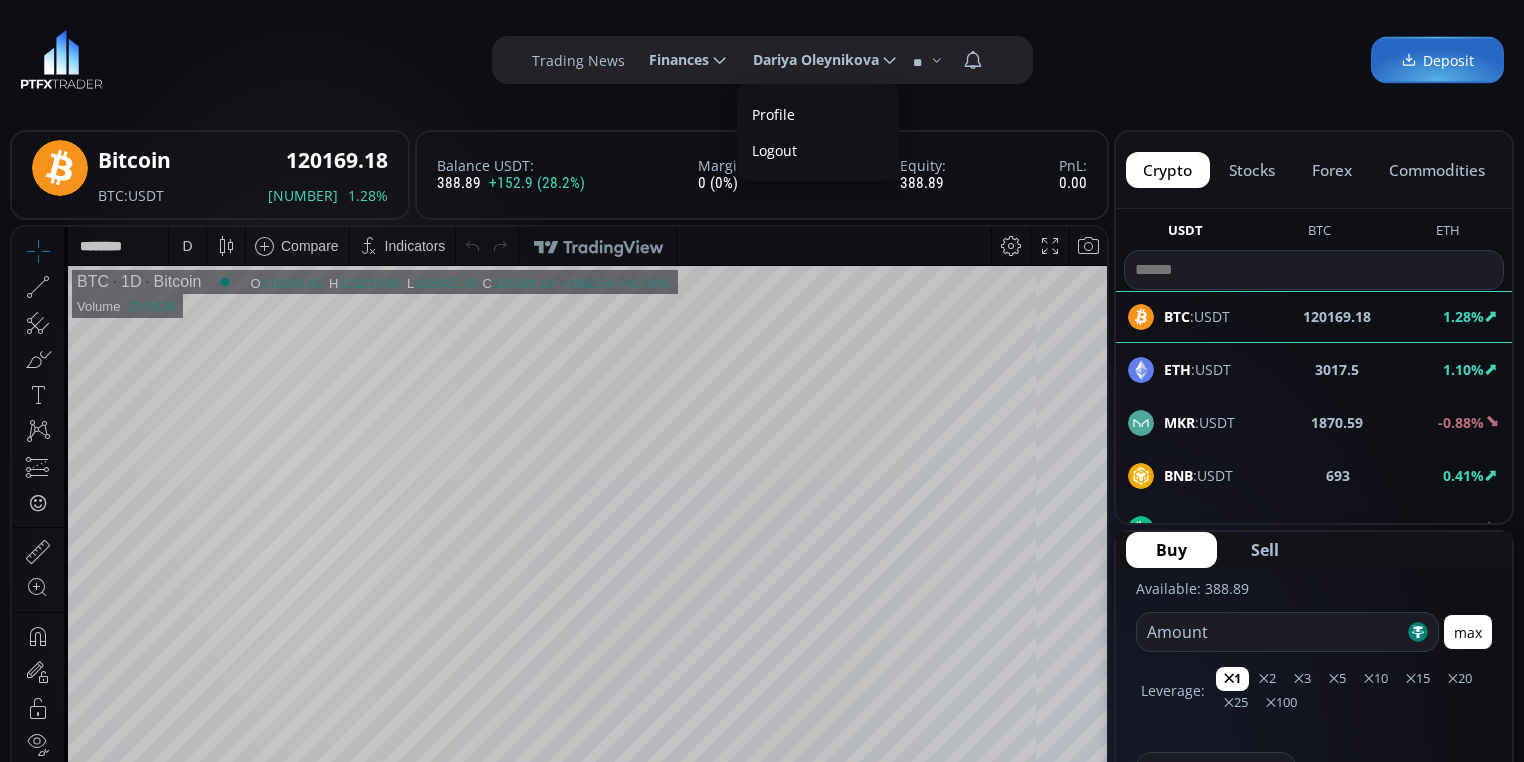 scroll, scrollTop: 0, scrollLeft: 0, axis: both 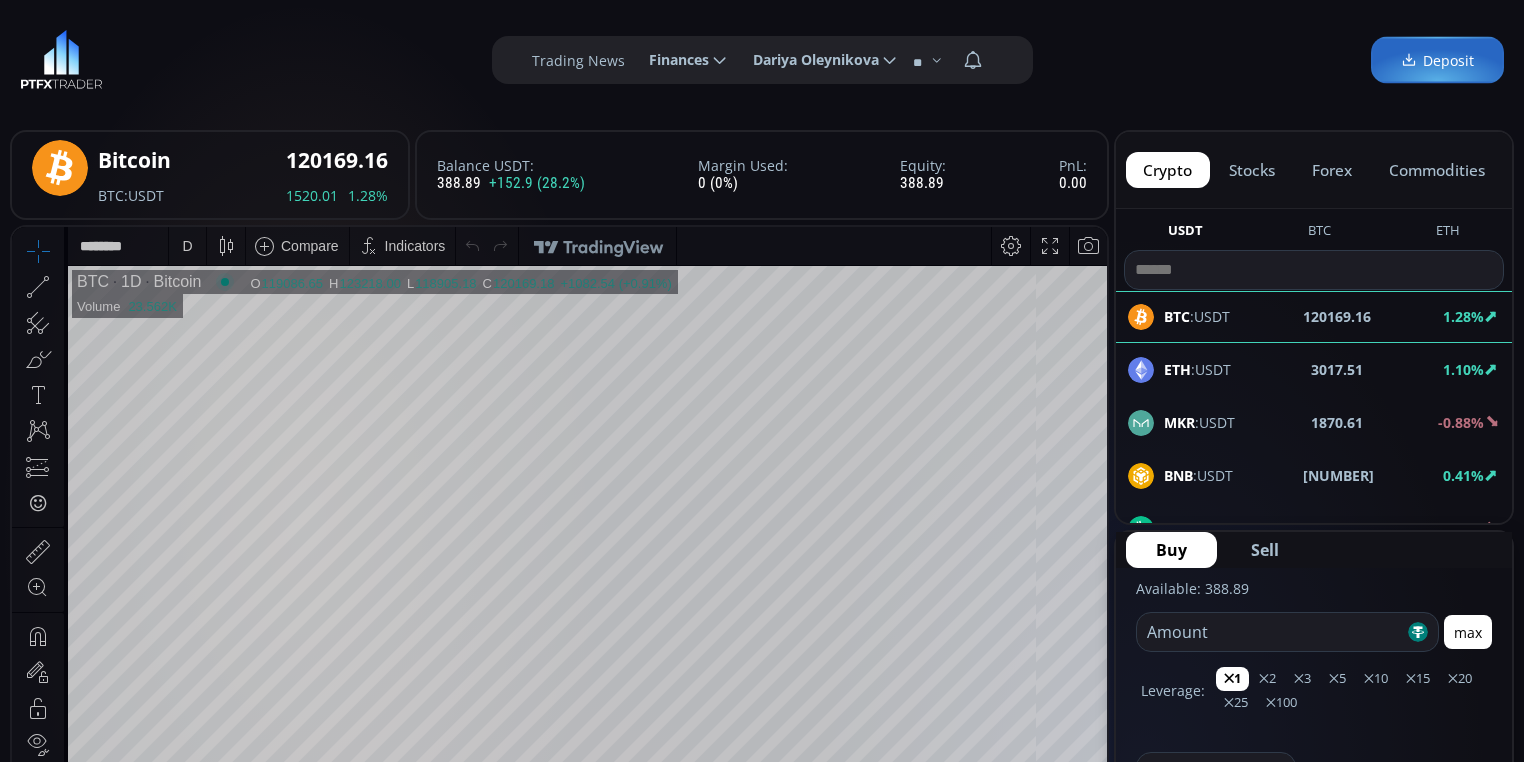 click on "Deposit" at bounding box center (1437, 60) 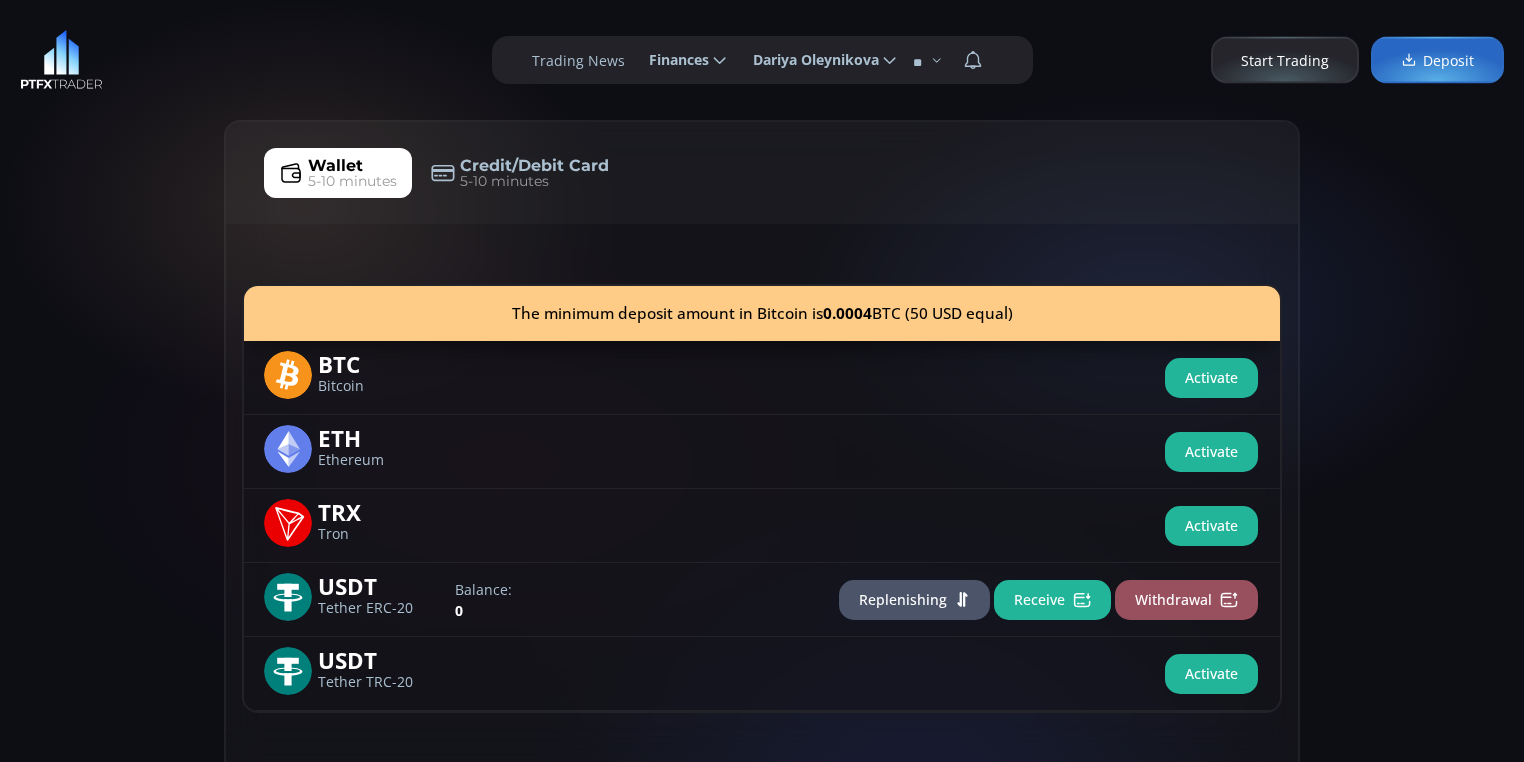 click on "5-10 minutes" at bounding box center [504, 181] 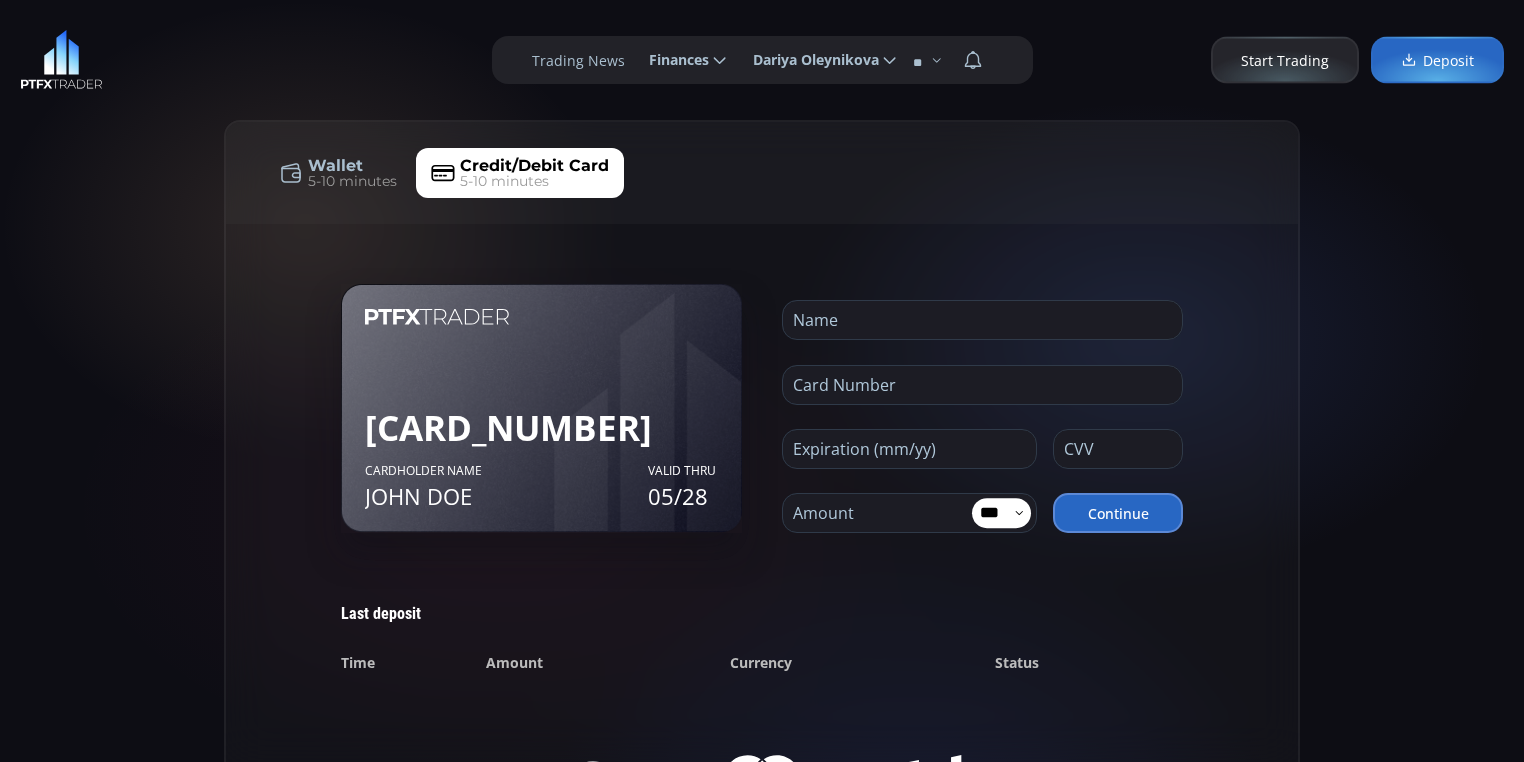 click on "Wallet" at bounding box center (335, 166) 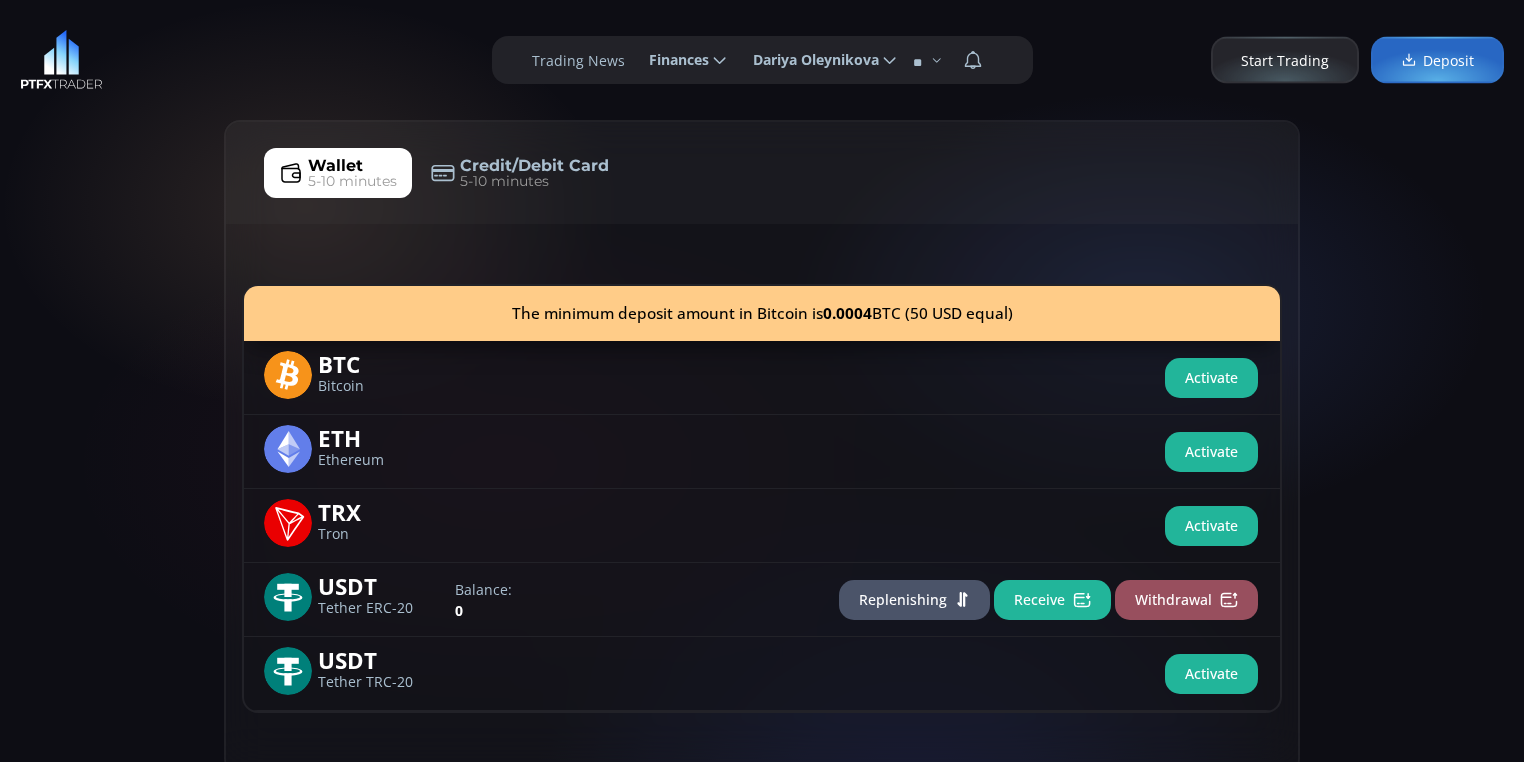 click on "Credit/Debit Card 5-10 minutes" 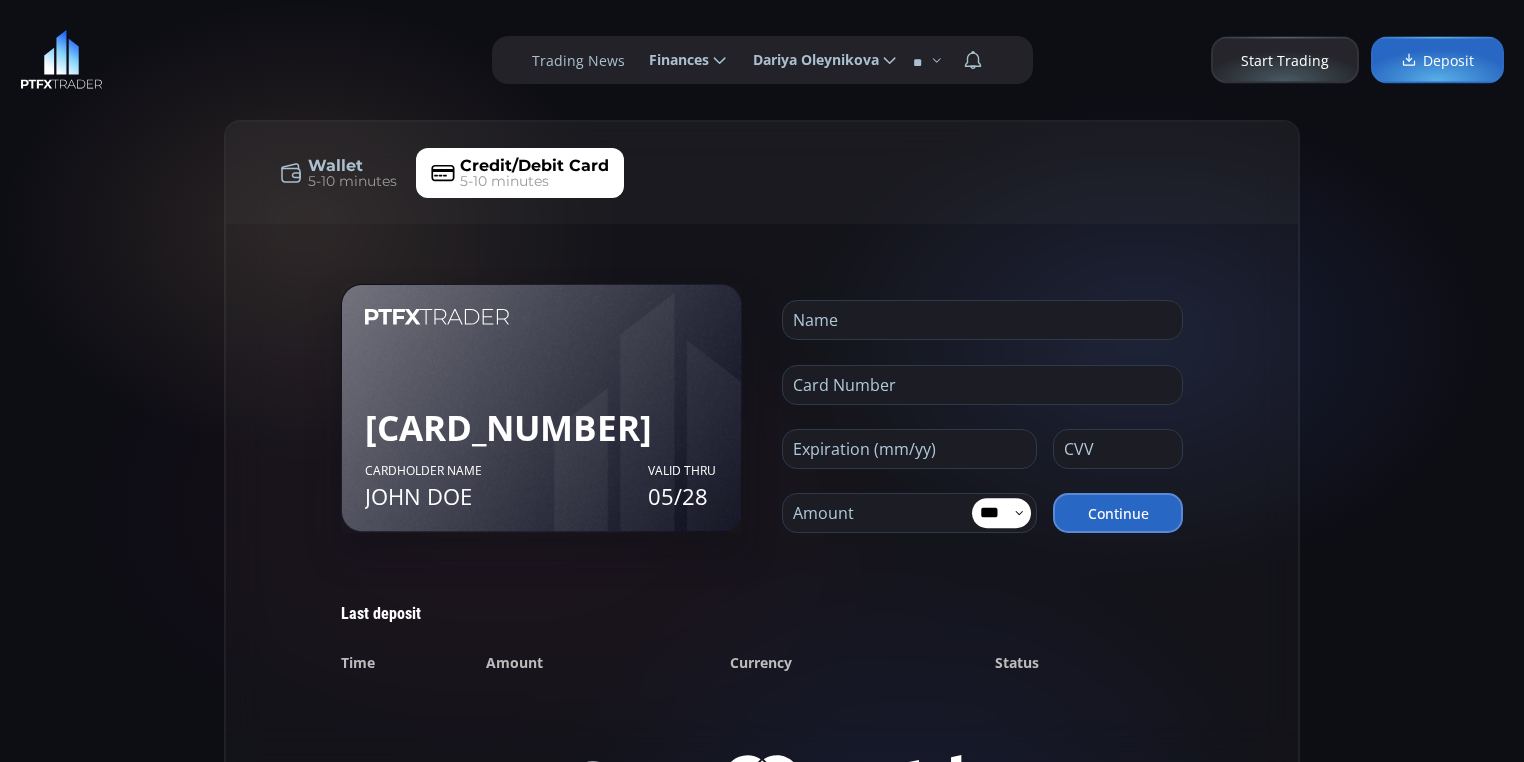 click on "Wallet" at bounding box center (335, 166) 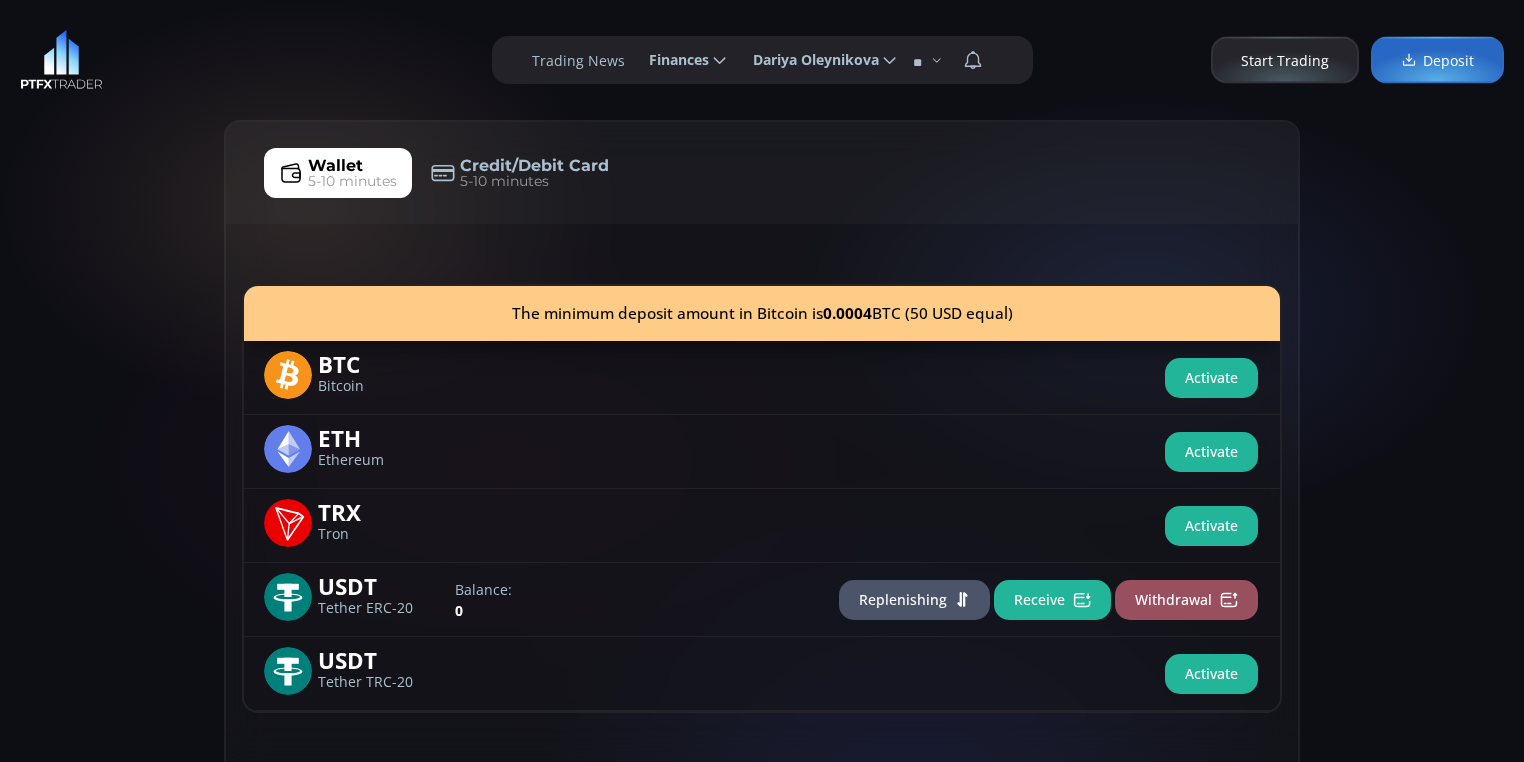 click at bounding box center [61, 60] 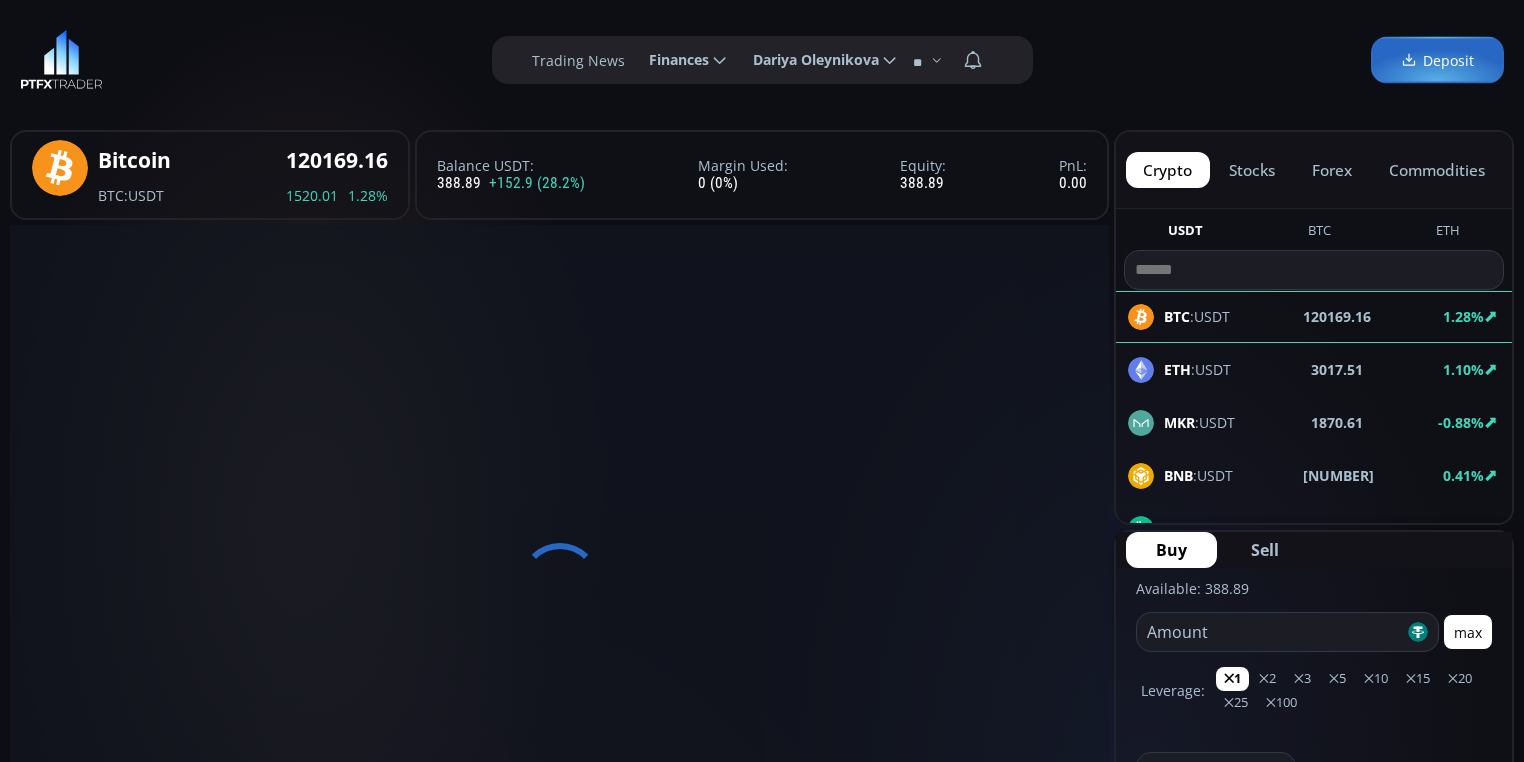 scroll, scrollTop: 0, scrollLeft: 0, axis: both 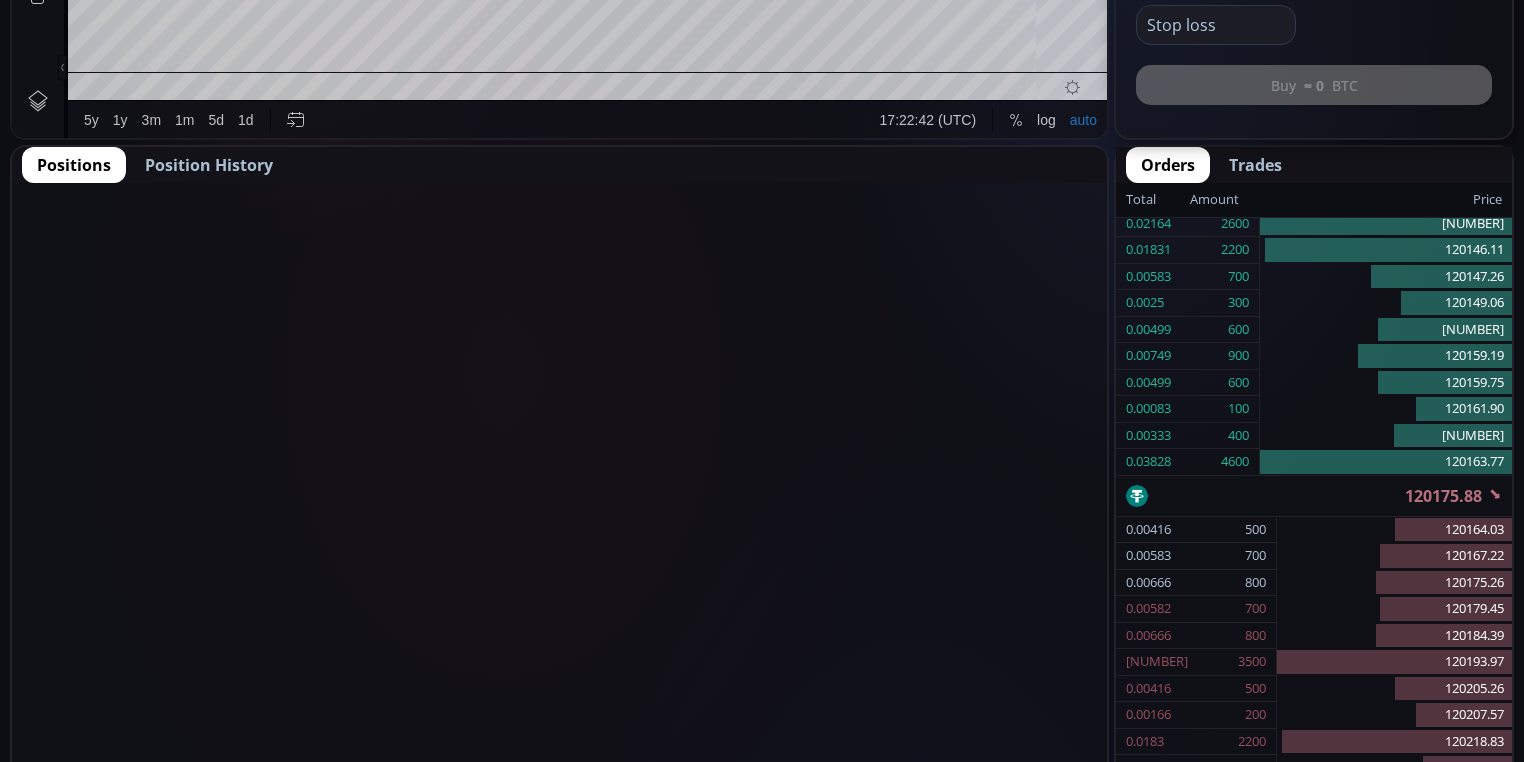 click on "Position History" at bounding box center (209, 165) 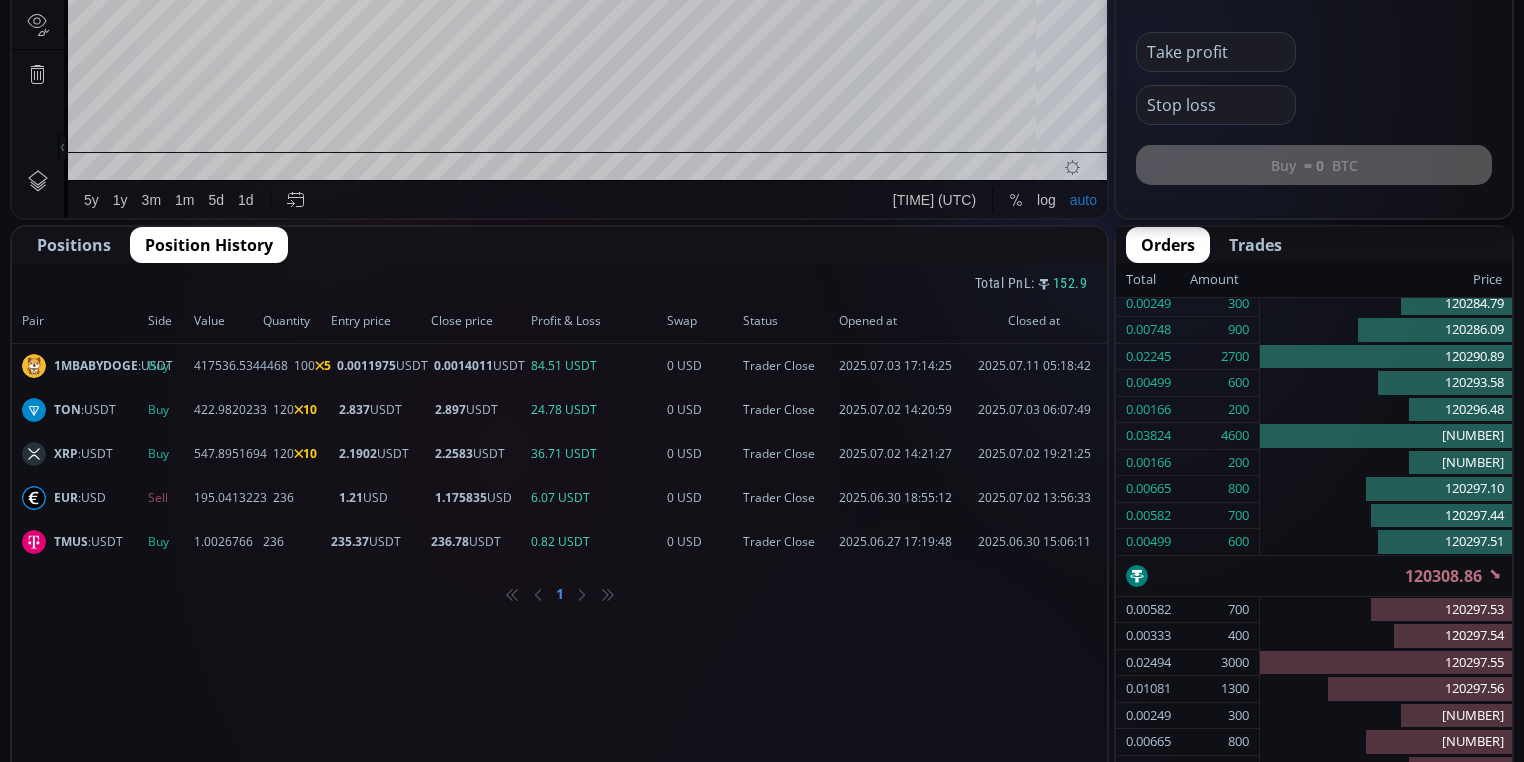 scroll, scrollTop: 800, scrollLeft: 0, axis: vertical 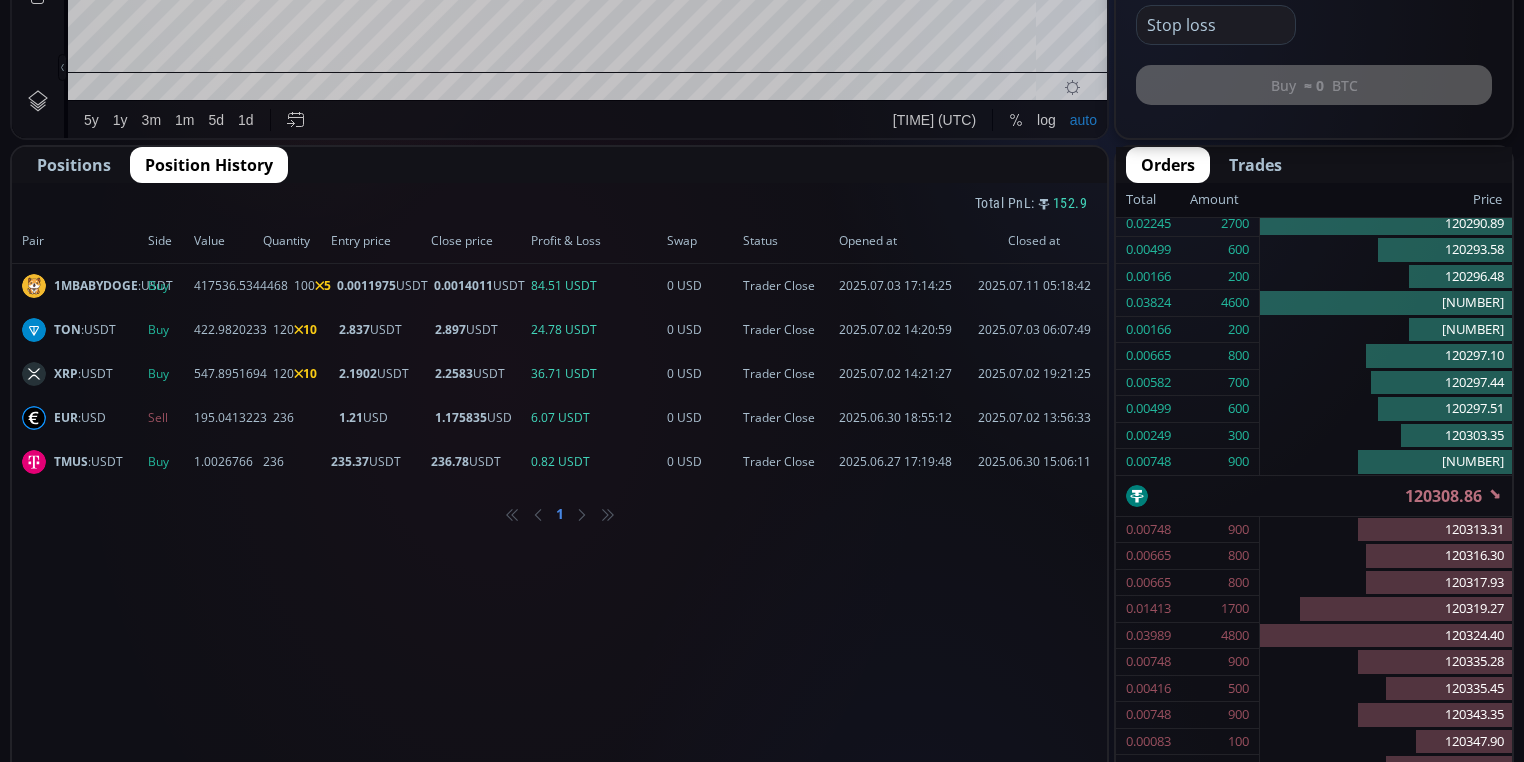 click on "Total PnL:  152.9 Pair Side Value Quantity Entry price Close price Profit & Loss Swap Status Opened at Closed at 1MBABYDOGE :USDT Buy 417536.5344468 100 ✕5 0.0011975  USDT 0.0014011  USDT 84.51 USDT  0 USD  Trader Close 2025.07.03 17:14:25 2025.07.11 05:18:42 TON :USDT Buy 422.9820233 120 ✕10 2.837  USDT 2.897  USDT 24.78 USDT  0 USD  Trader Close 2025.07.02 14:20:59 2025.07.03 06:07:49 XRP :USDT Buy 547.8951694 120 ✕10 2.1902  USDT 2.2583  USDT 36.71 USDT  0 USD  Trader Close 2025.07.02 14:21:27 2025.07.02 19:21:25 EUR :USD Sell 195.0413223 236 1.21  USD 1.175835  USD 6.07 USDT  0 USD  Trader Close 2025.06.30 18:55:12 2025.07.02 13:56:33 TMUS :USDT Buy 1.0026766 236 235.37  USDT 236.78  USDT 0.82 USDT  0 USD  Trader Close 2025.06.27 17:19:48 2025.06.30 15:06:11 1" at bounding box center [559, 493] 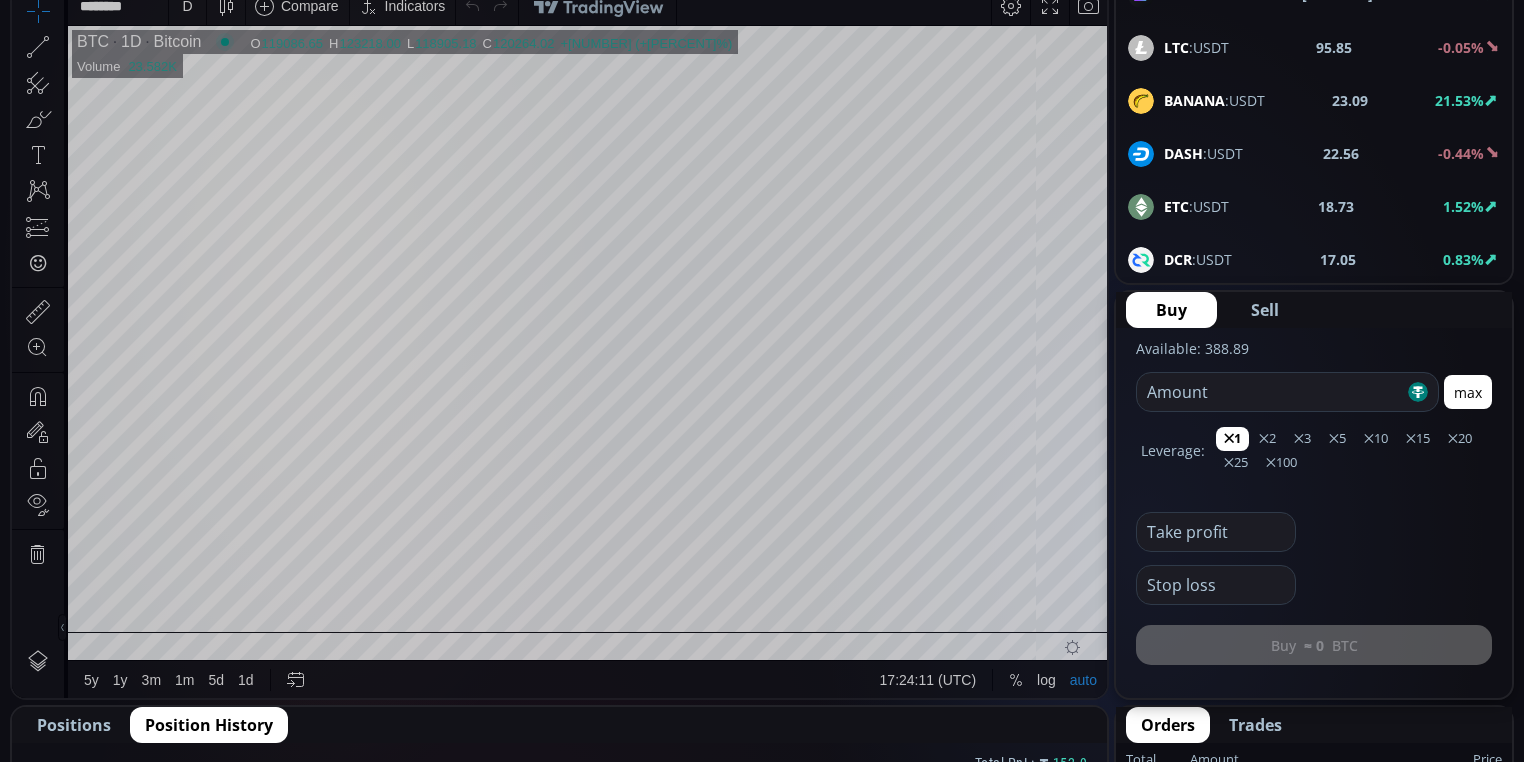 scroll, scrollTop: 80, scrollLeft: 0, axis: vertical 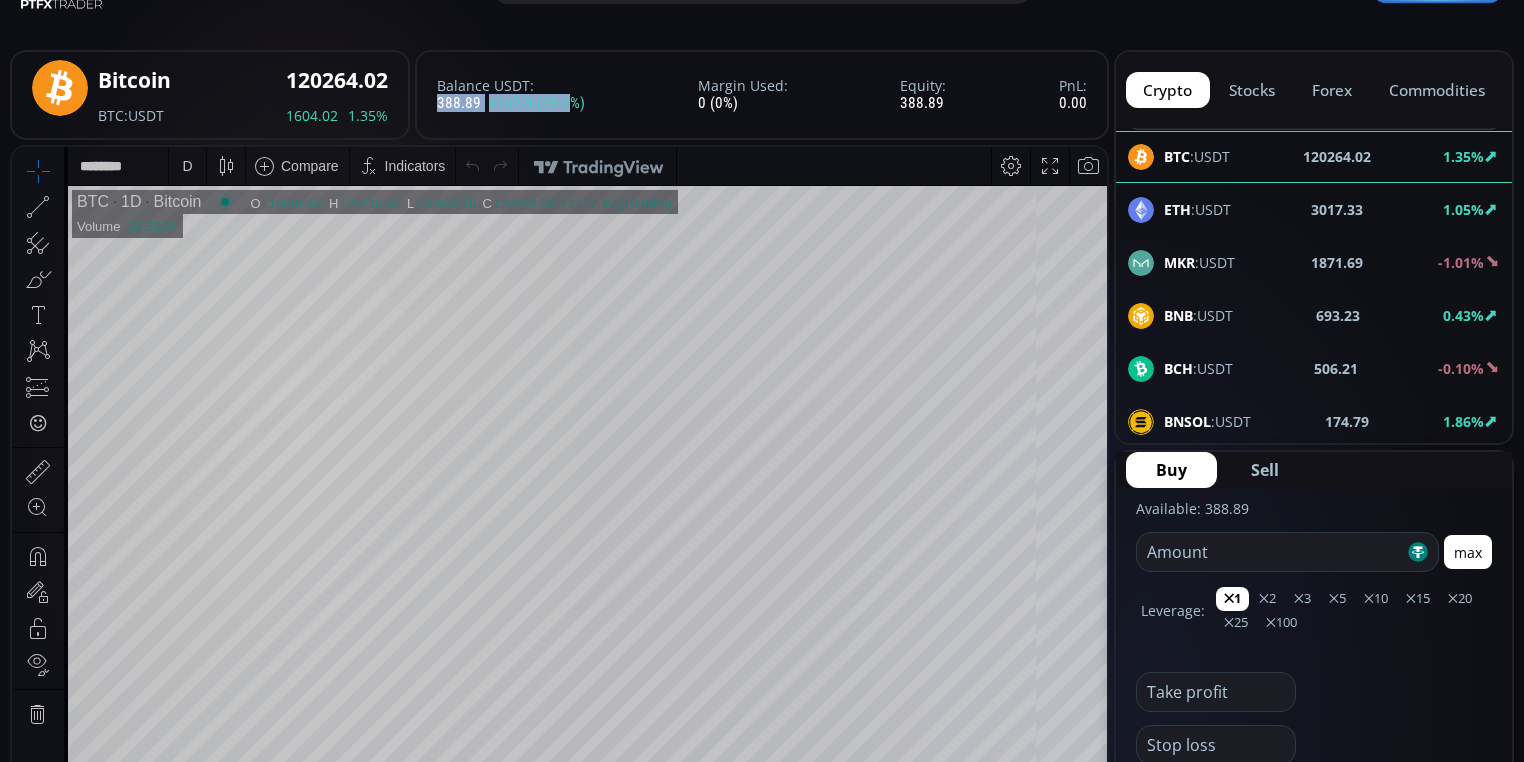 drag, startPoint x: 437, startPoint y: 96, endPoint x: 562, endPoint y: 97, distance: 125.004 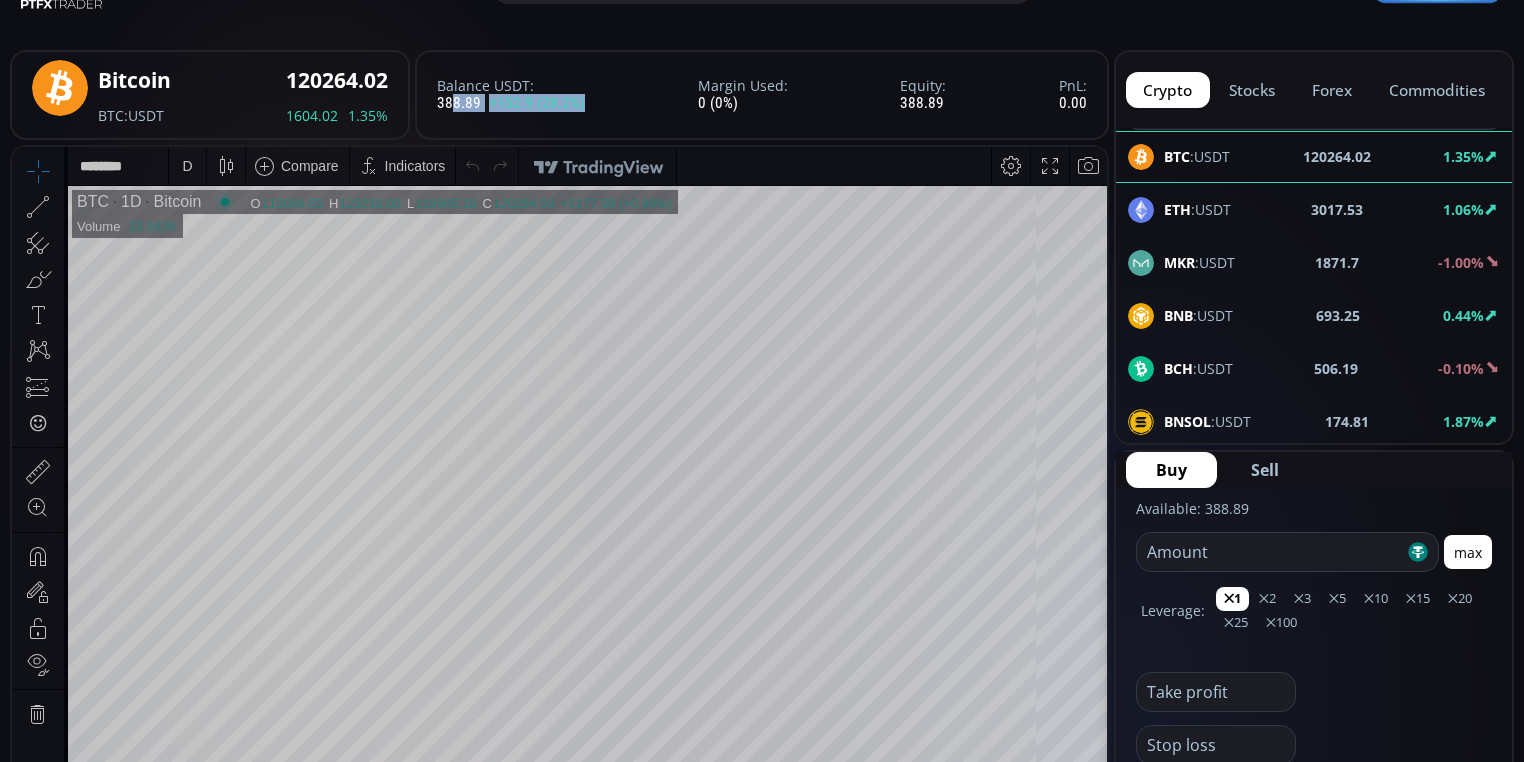 drag, startPoint x: 590, startPoint y: 115, endPoint x: 448, endPoint y: 107, distance: 142.22517 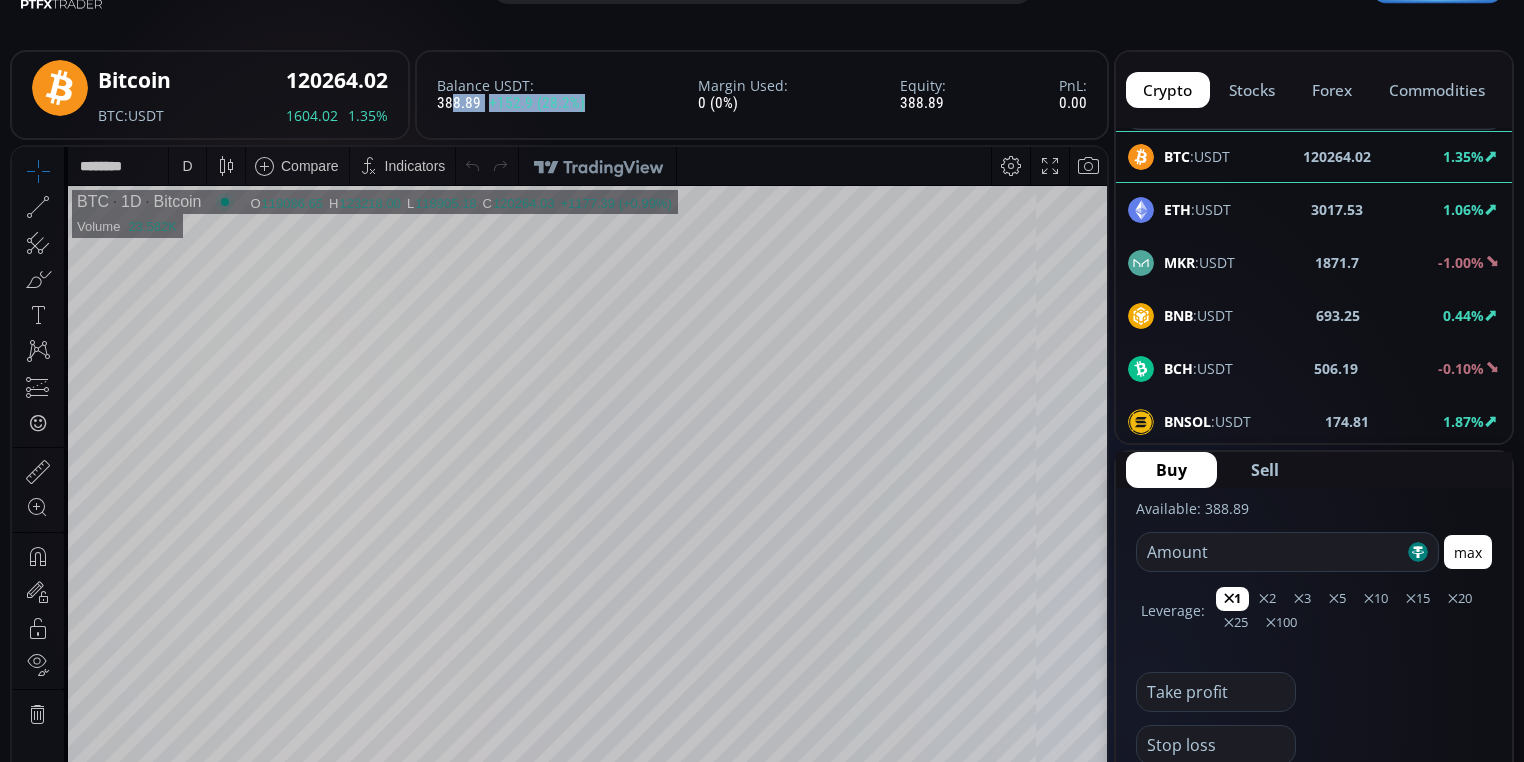 click on "Balance USDT: 388.89  +152.9 (28.2%)  Margin Used: 0 (0%)  Equity: 388.89 PnL: 0.00" at bounding box center (762, 95) 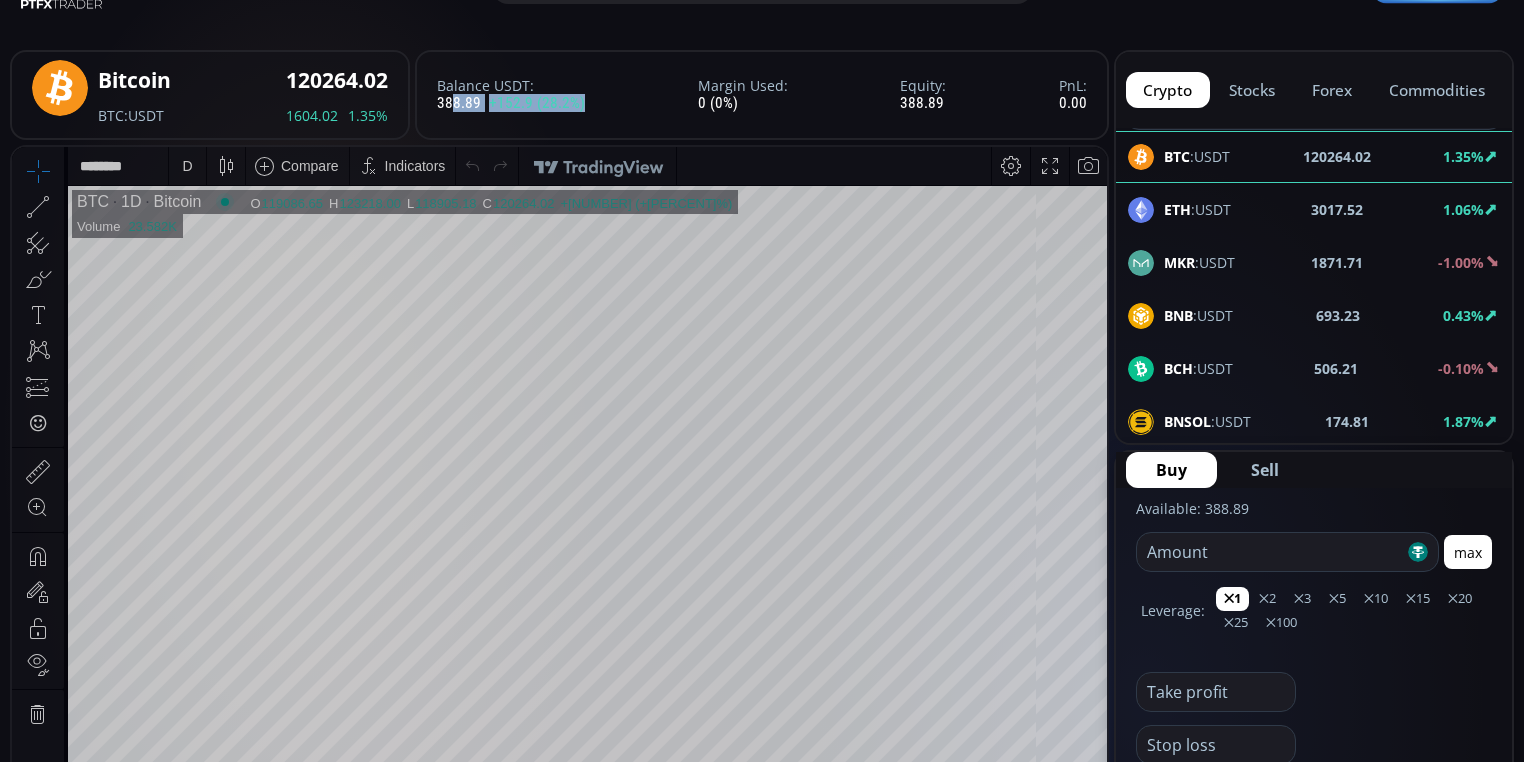 click on "Balance USDT: 388.89  +152.9 (28.2%)  Margin Used: 0 (0%)  Equity: 388.89 PnL: 0.00" at bounding box center (762, 95) 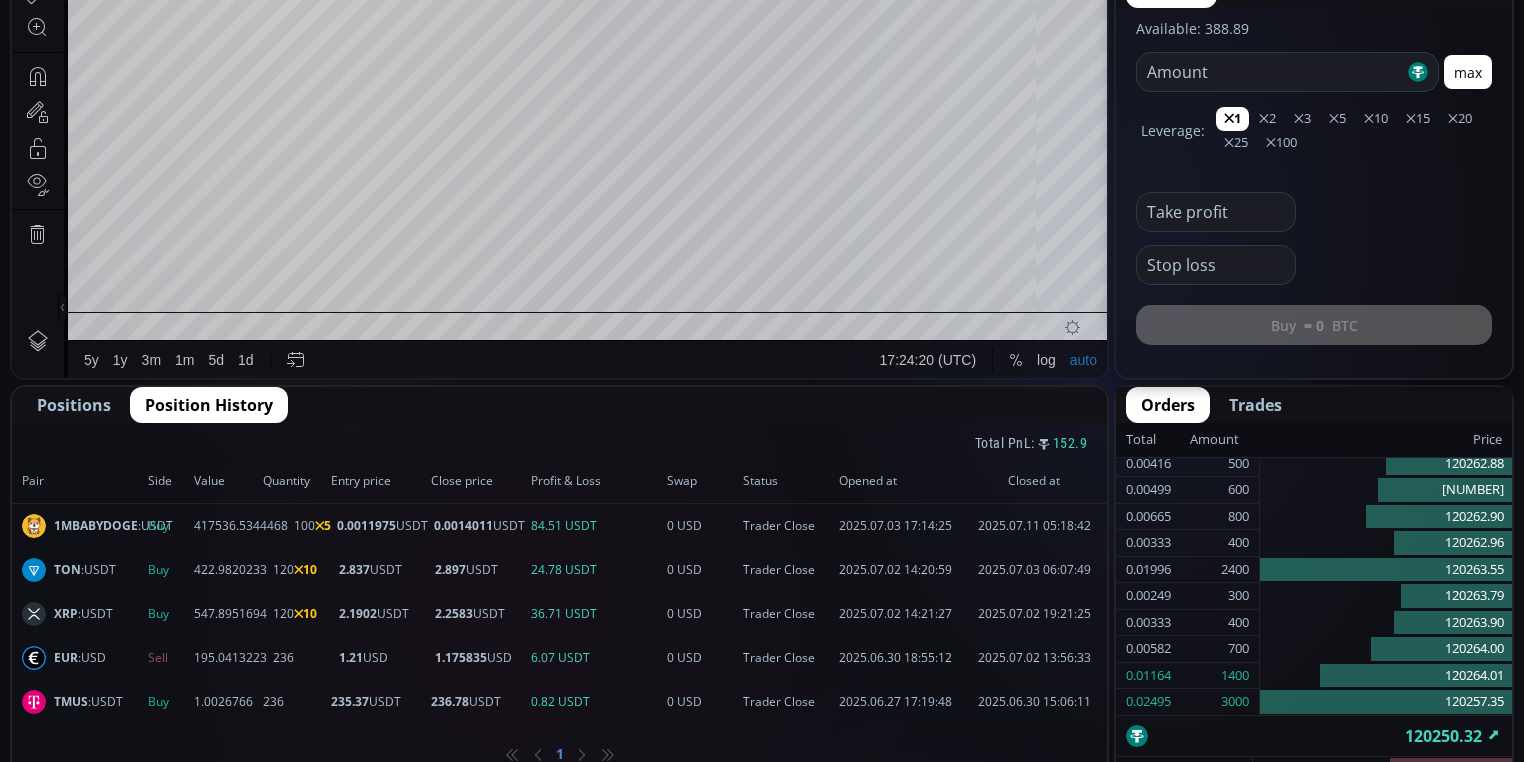 scroll, scrollTop: 640, scrollLeft: 0, axis: vertical 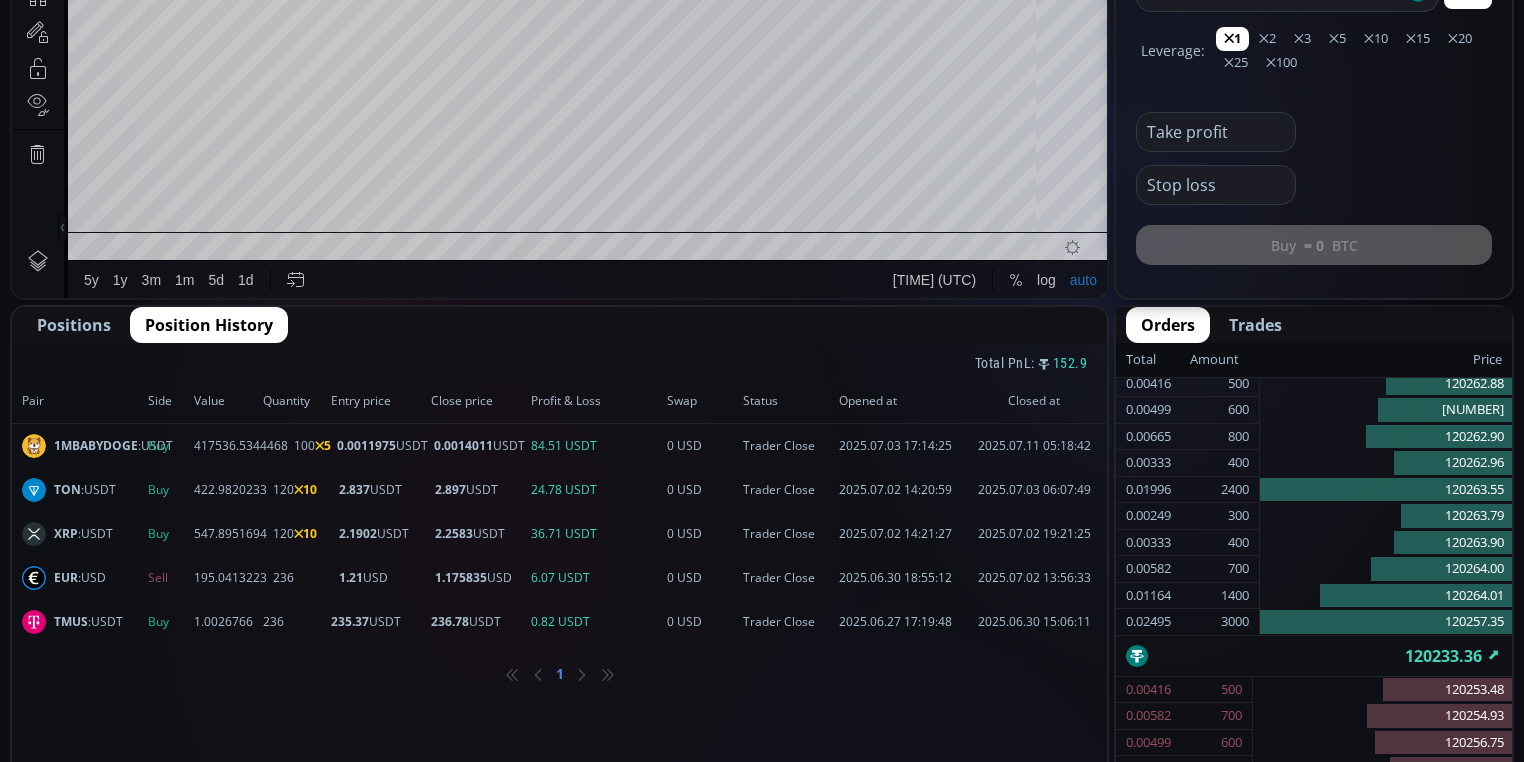 click on "Positions" 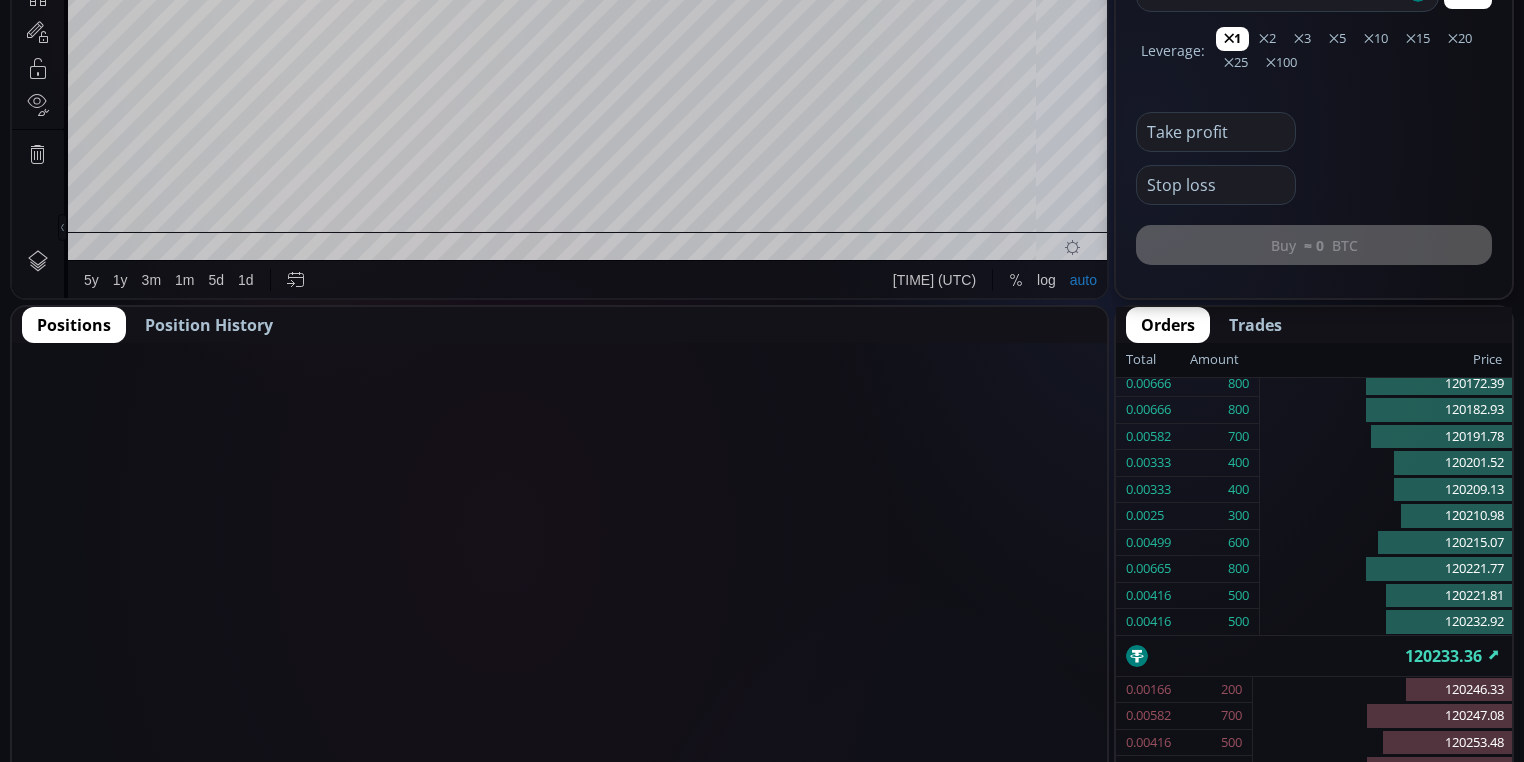 click on "Position History" 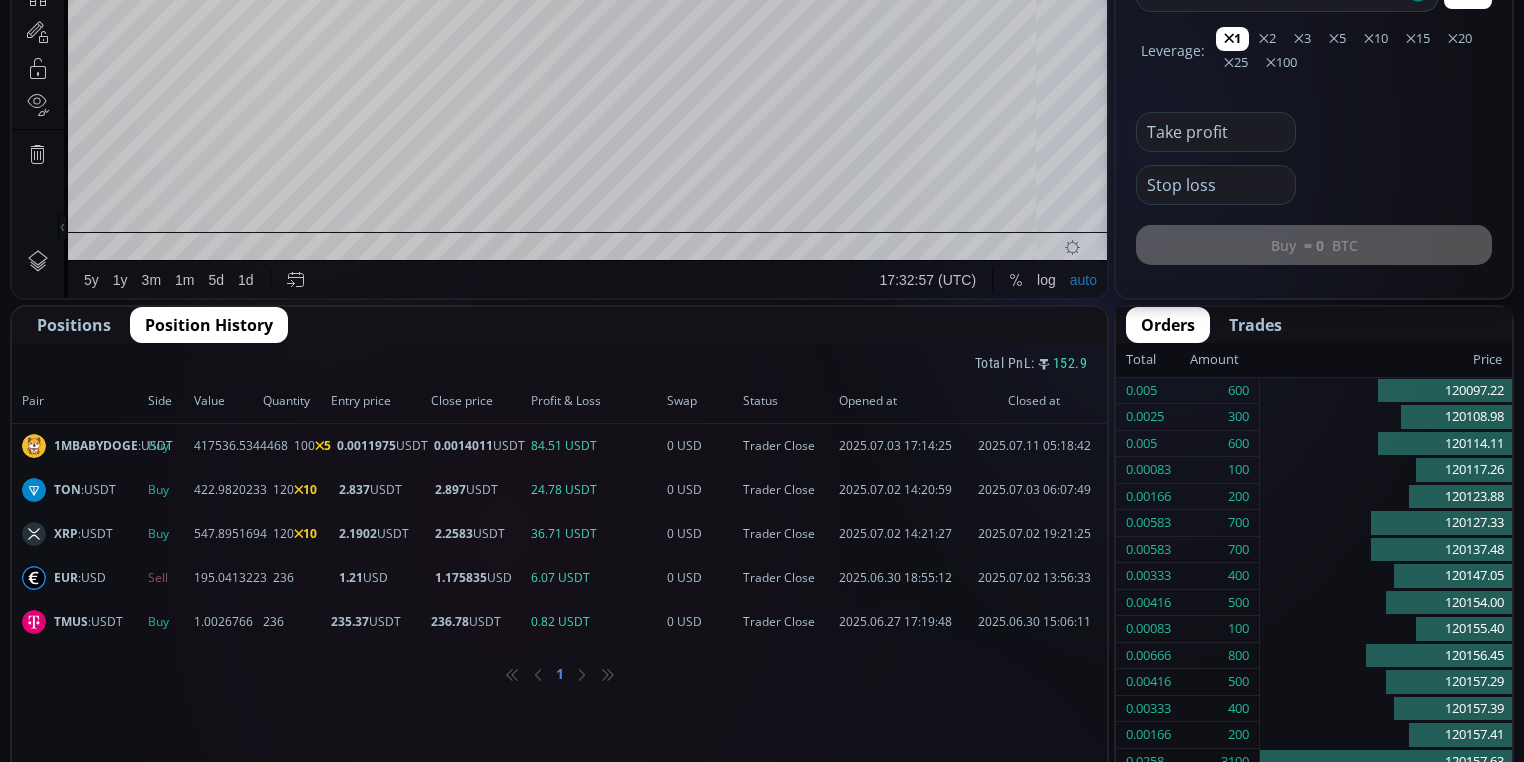scroll, scrollTop: 0, scrollLeft: 0, axis: both 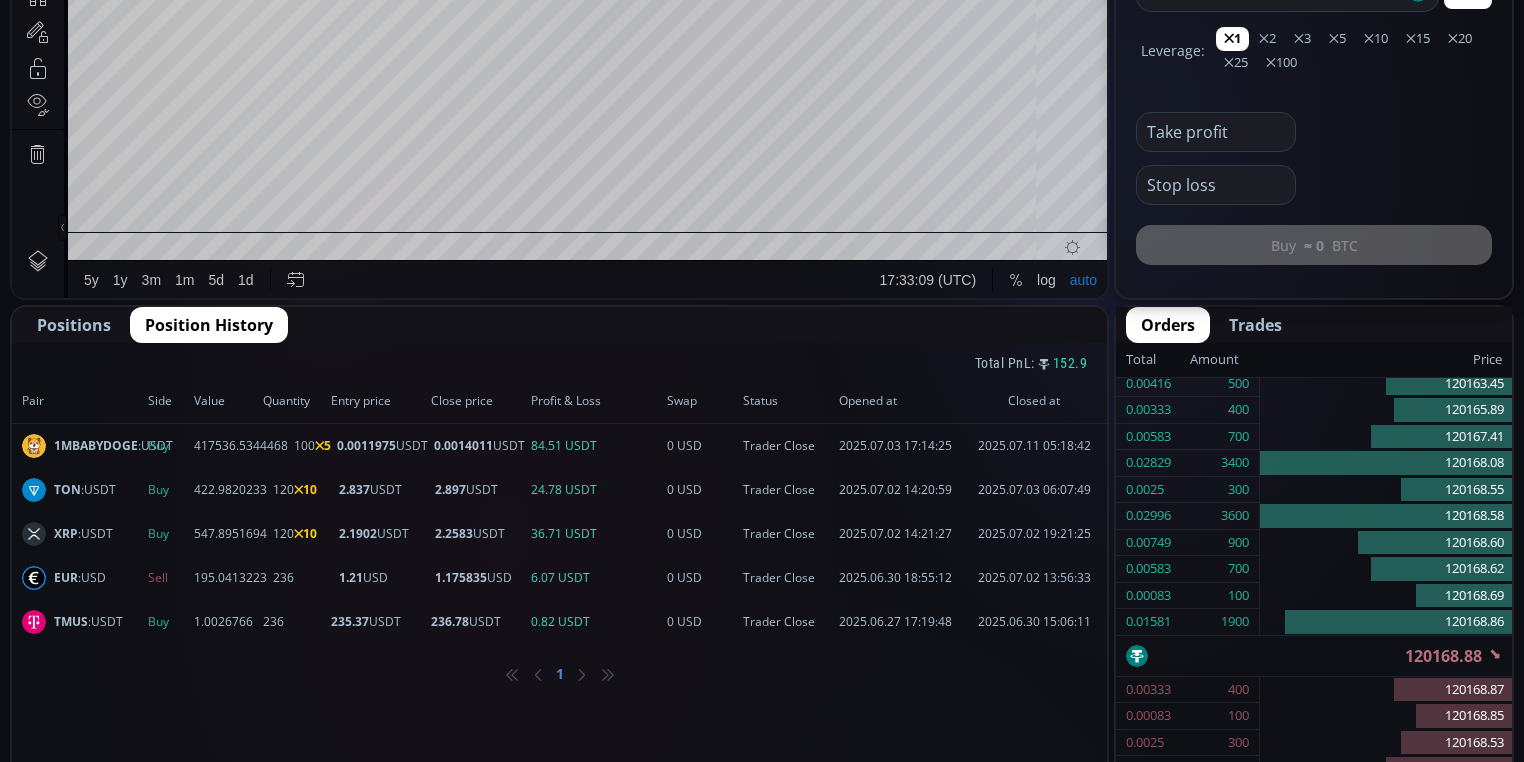 type 